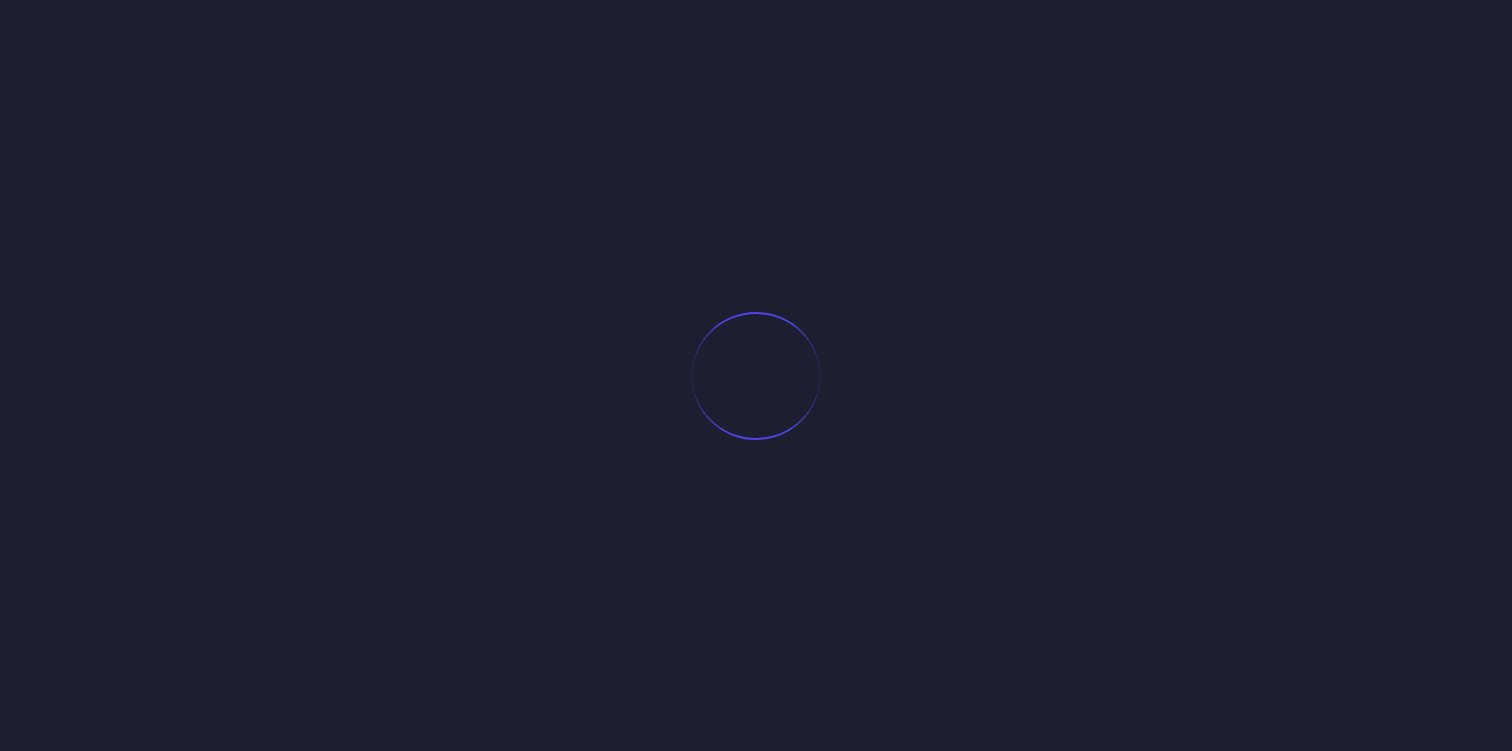 scroll, scrollTop: 0, scrollLeft: 0, axis: both 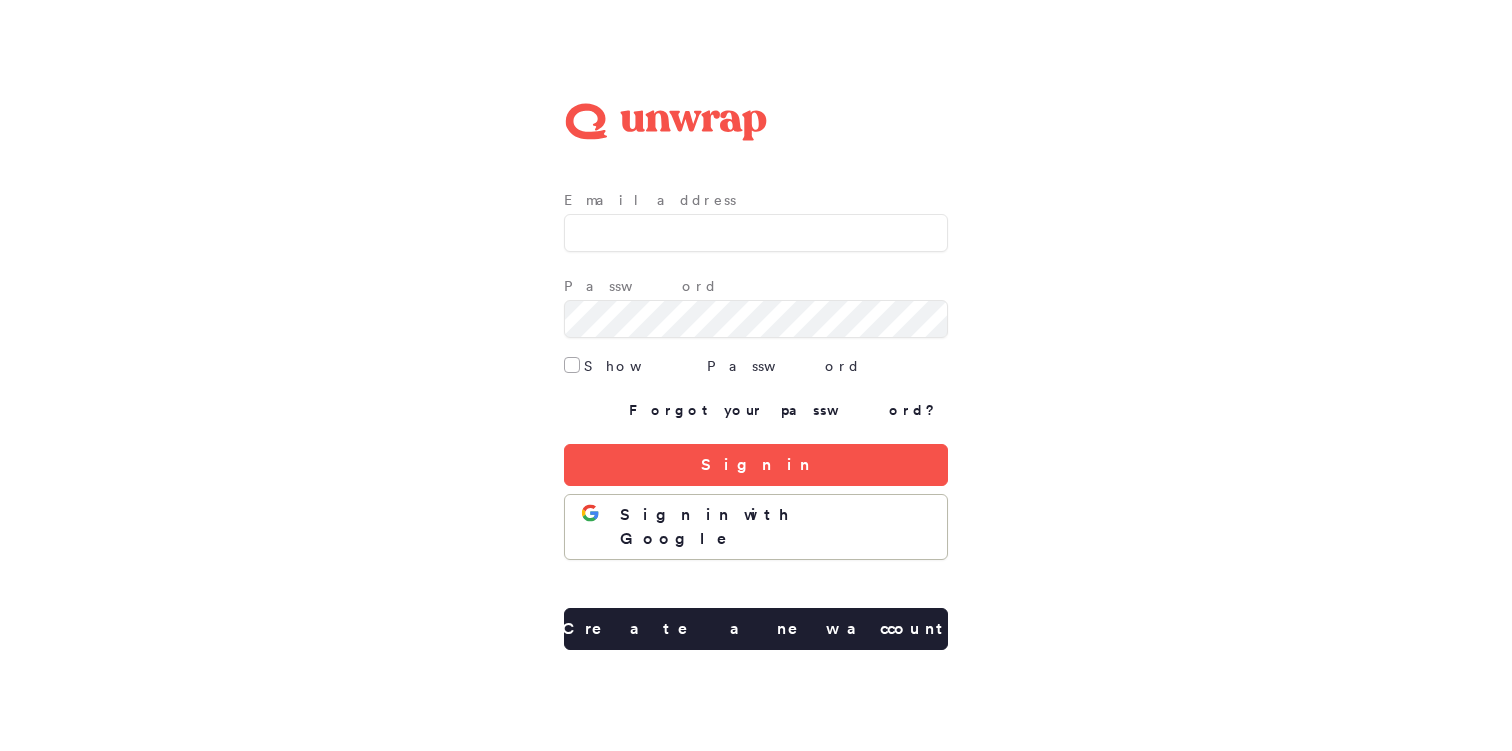 click on "Sign in with Google" at bounding box center (756, 527) 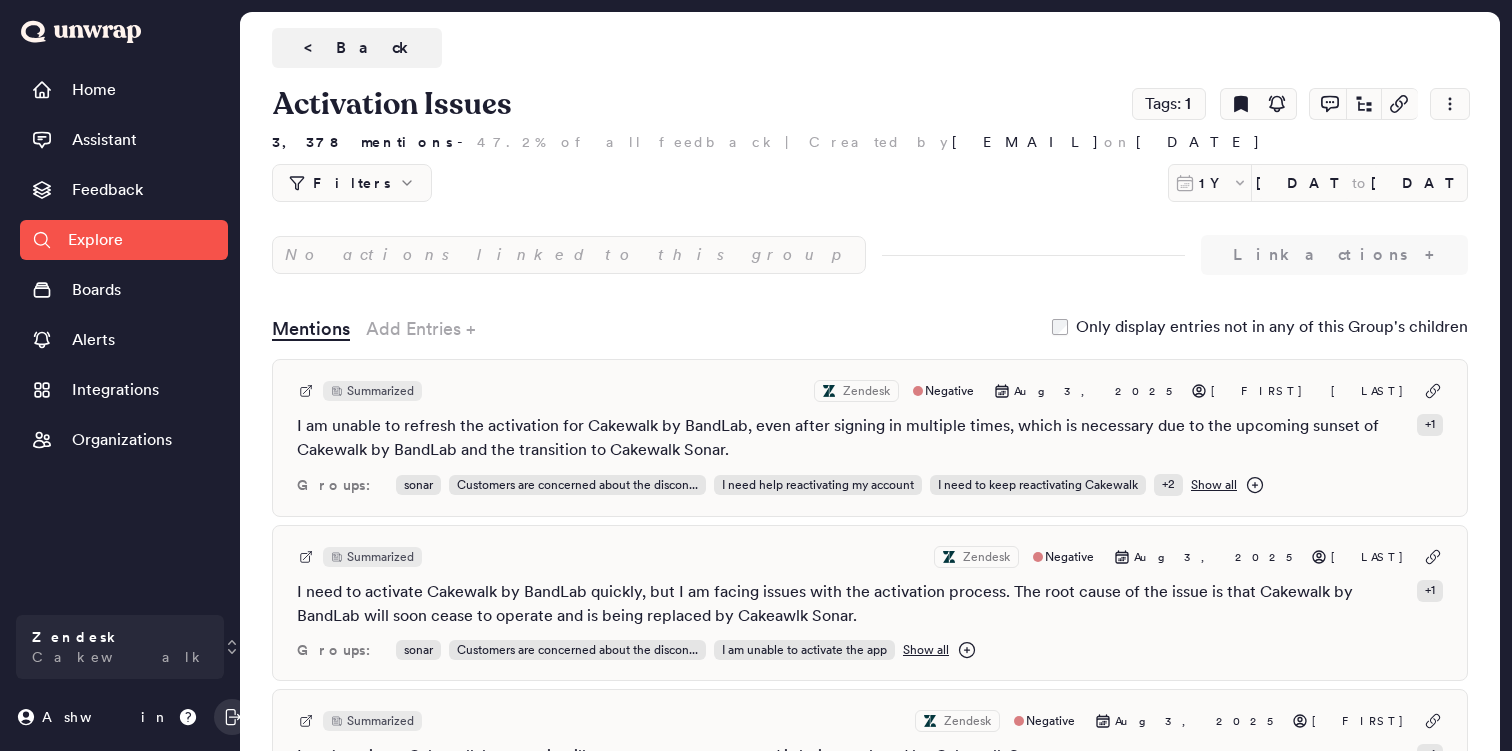 scroll, scrollTop: 0, scrollLeft: 0, axis: both 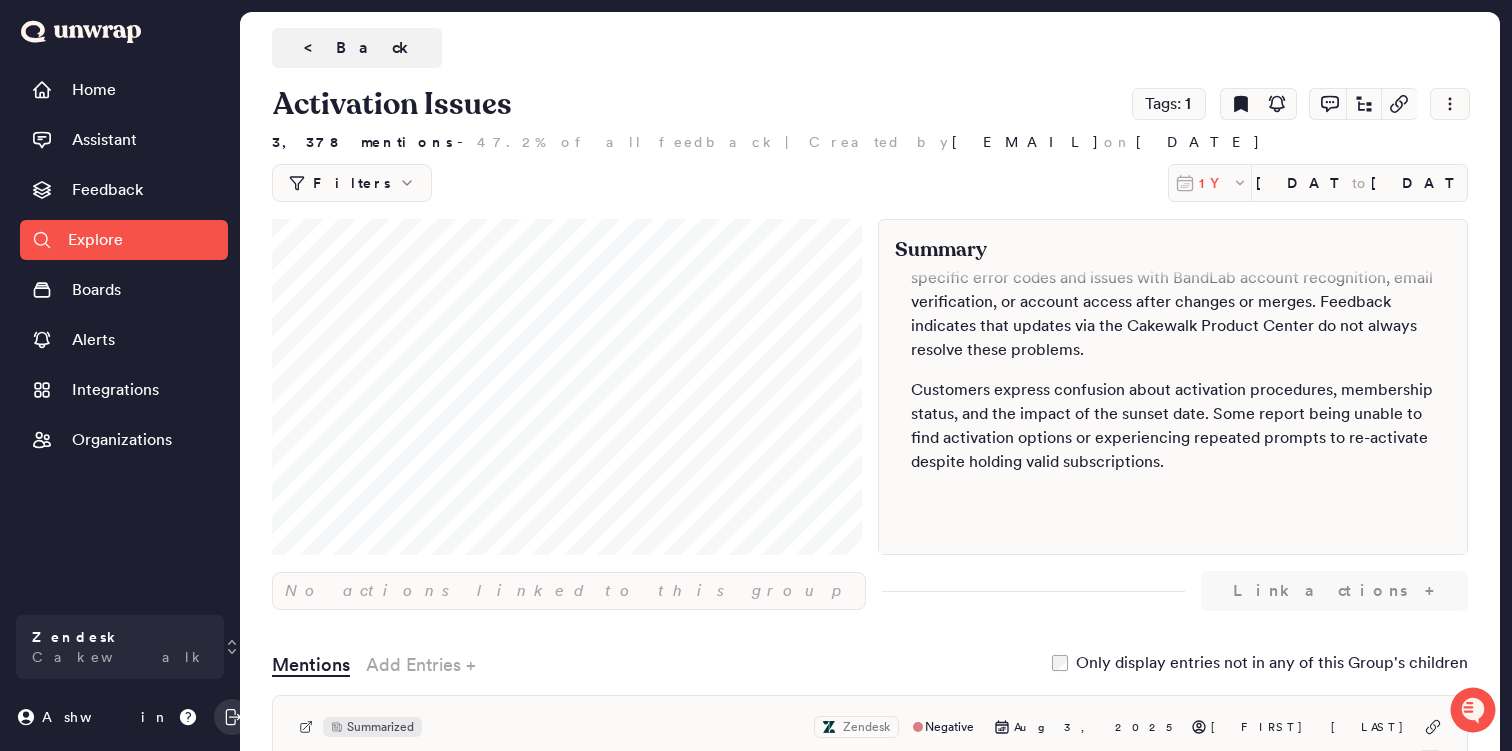 click on "1Y" at bounding box center [1215, 183] 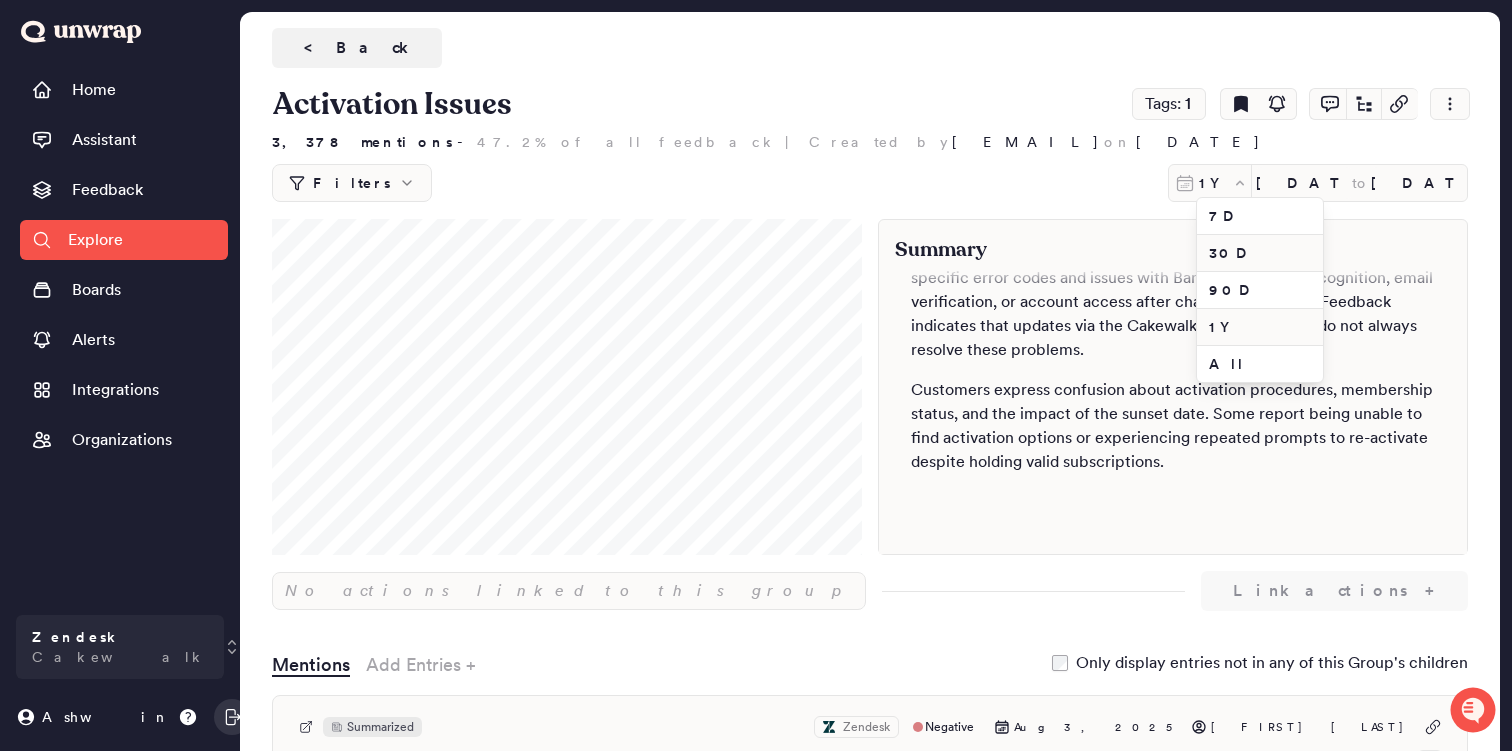 click on "30D" at bounding box center (1260, 253) 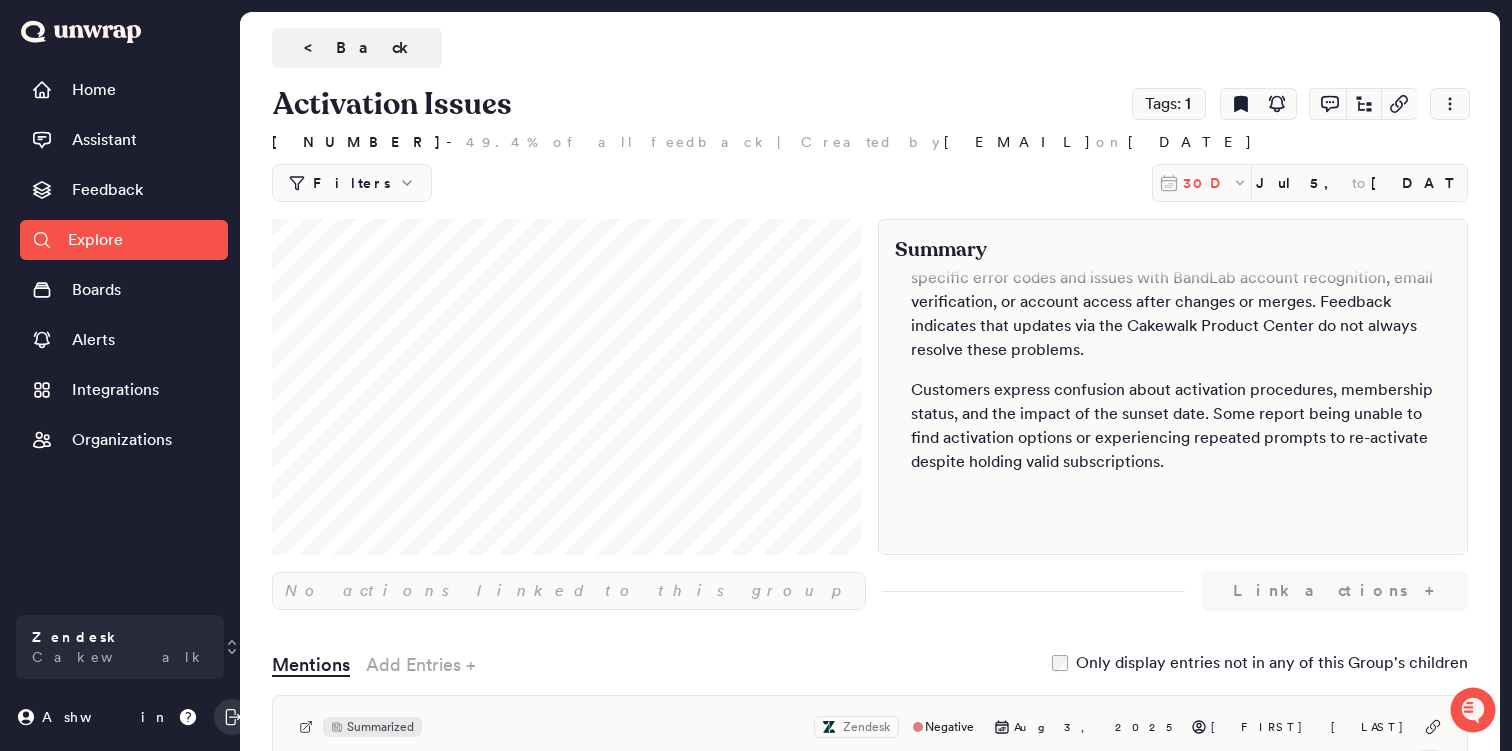 click 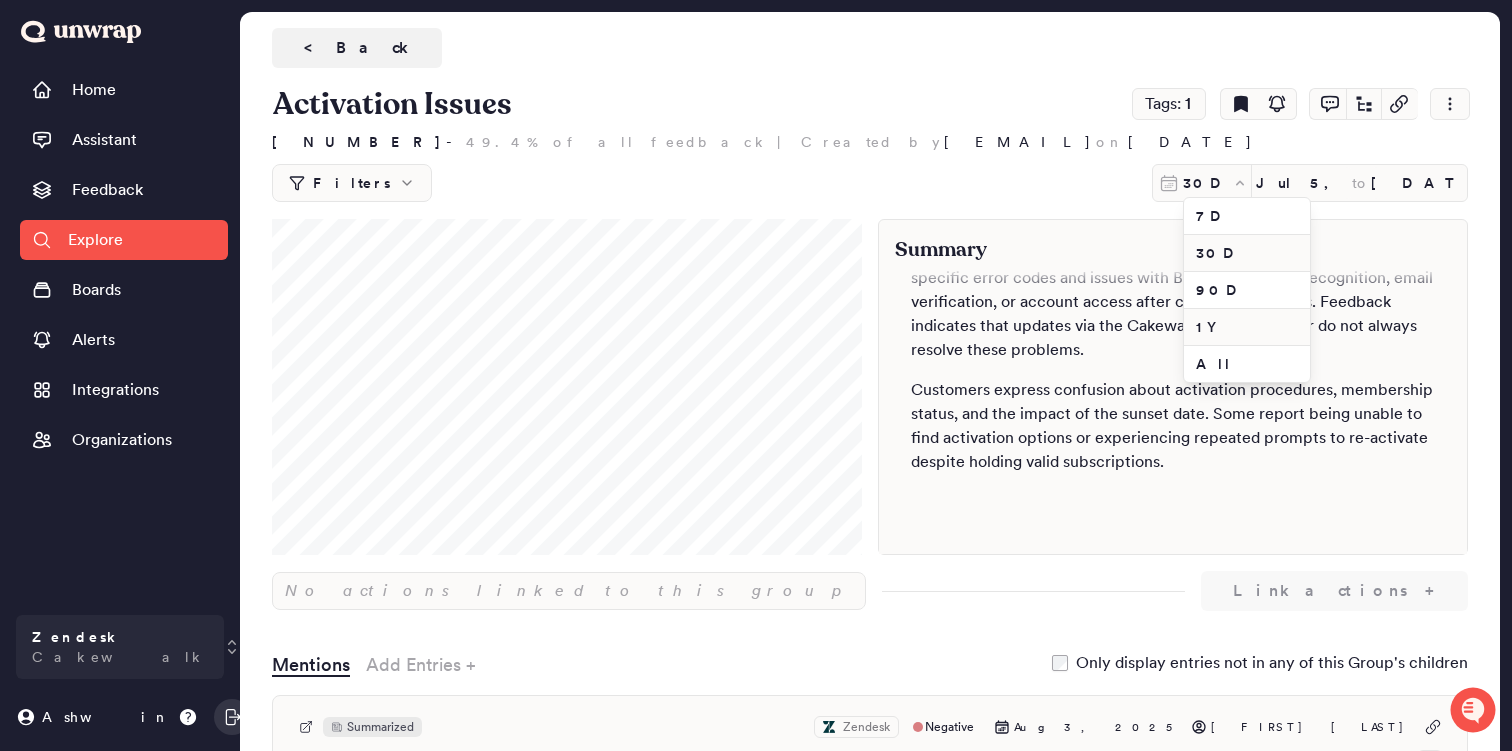 click on "1Y" at bounding box center [1247, 327] 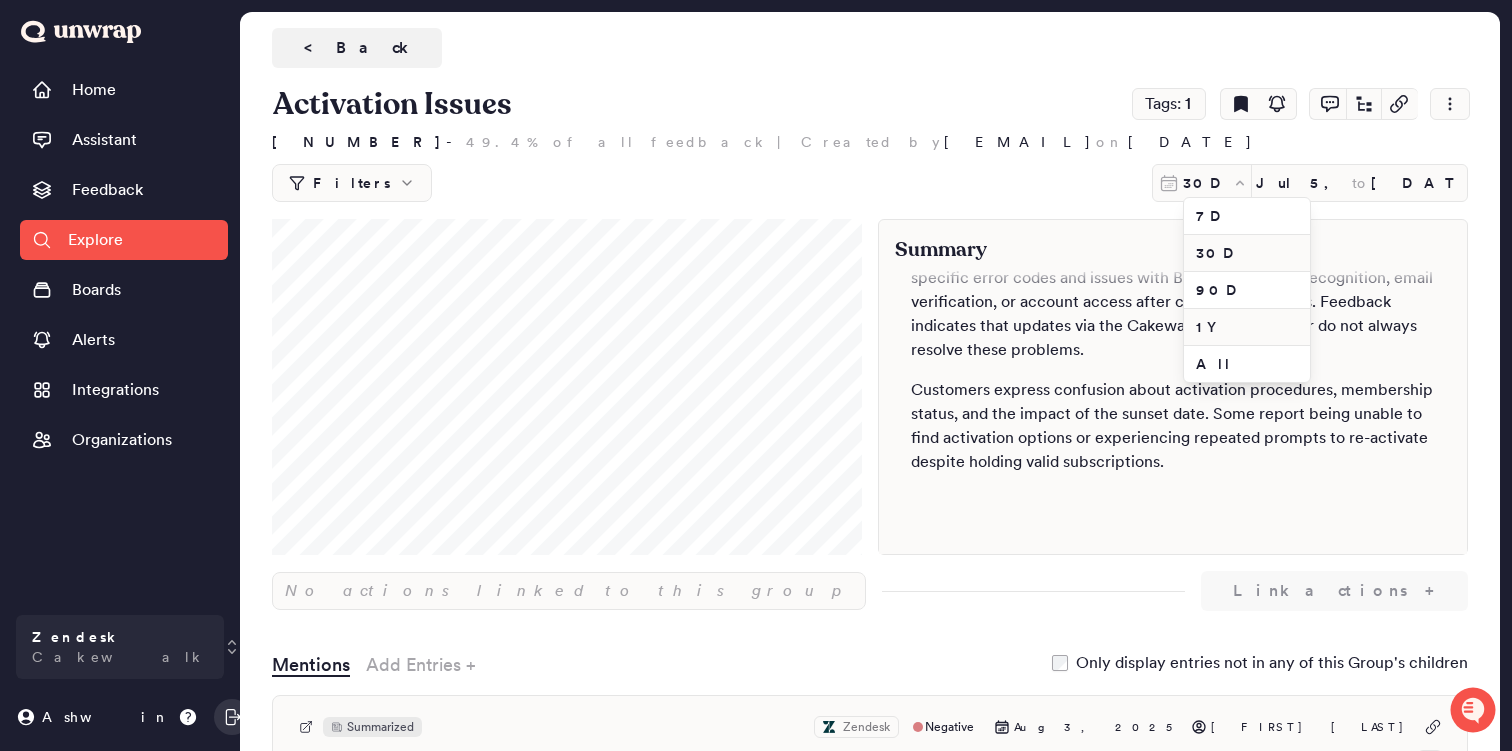 type on "Aug [DAY], [YEAR]" 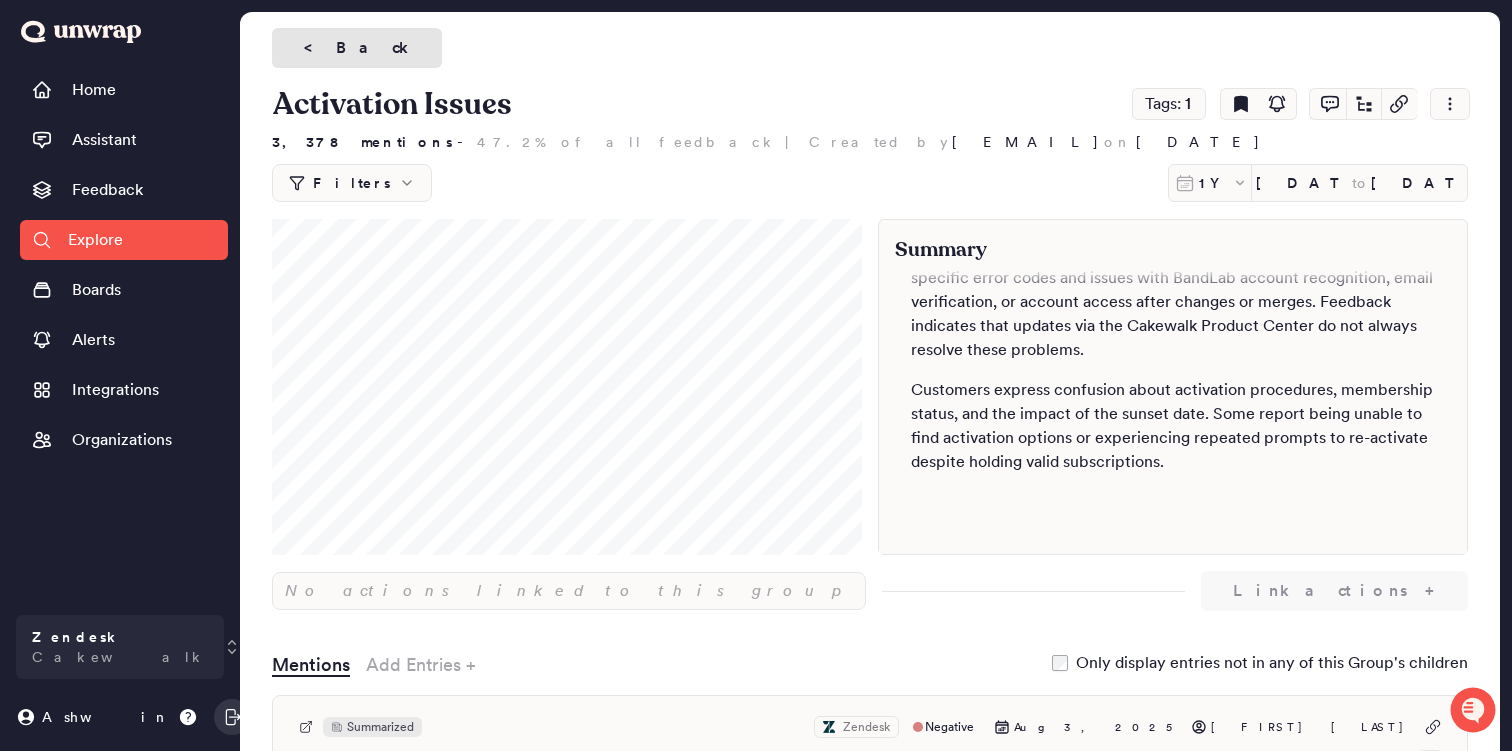 click on "< Back" at bounding box center (357, 48) 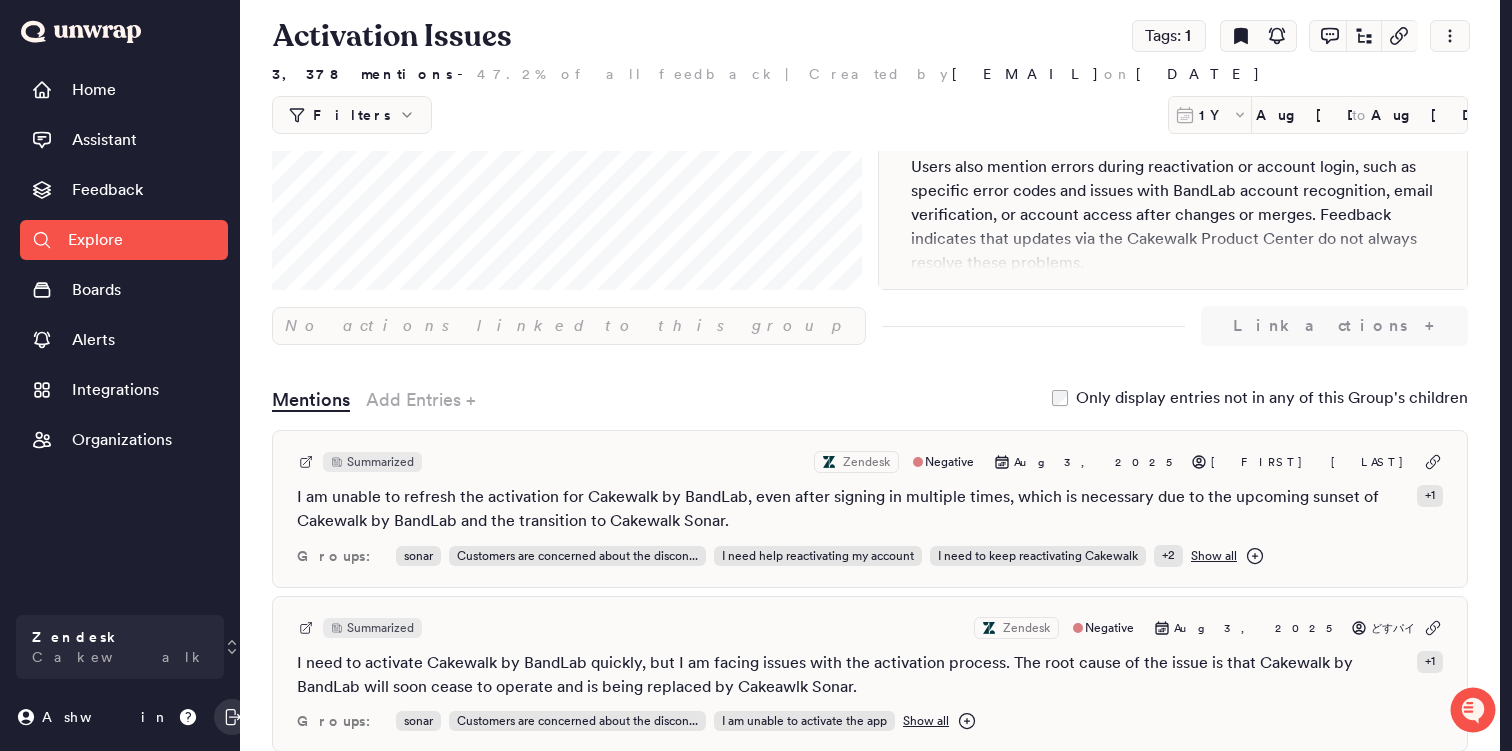 scroll, scrollTop: 0, scrollLeft: 0, axis: both 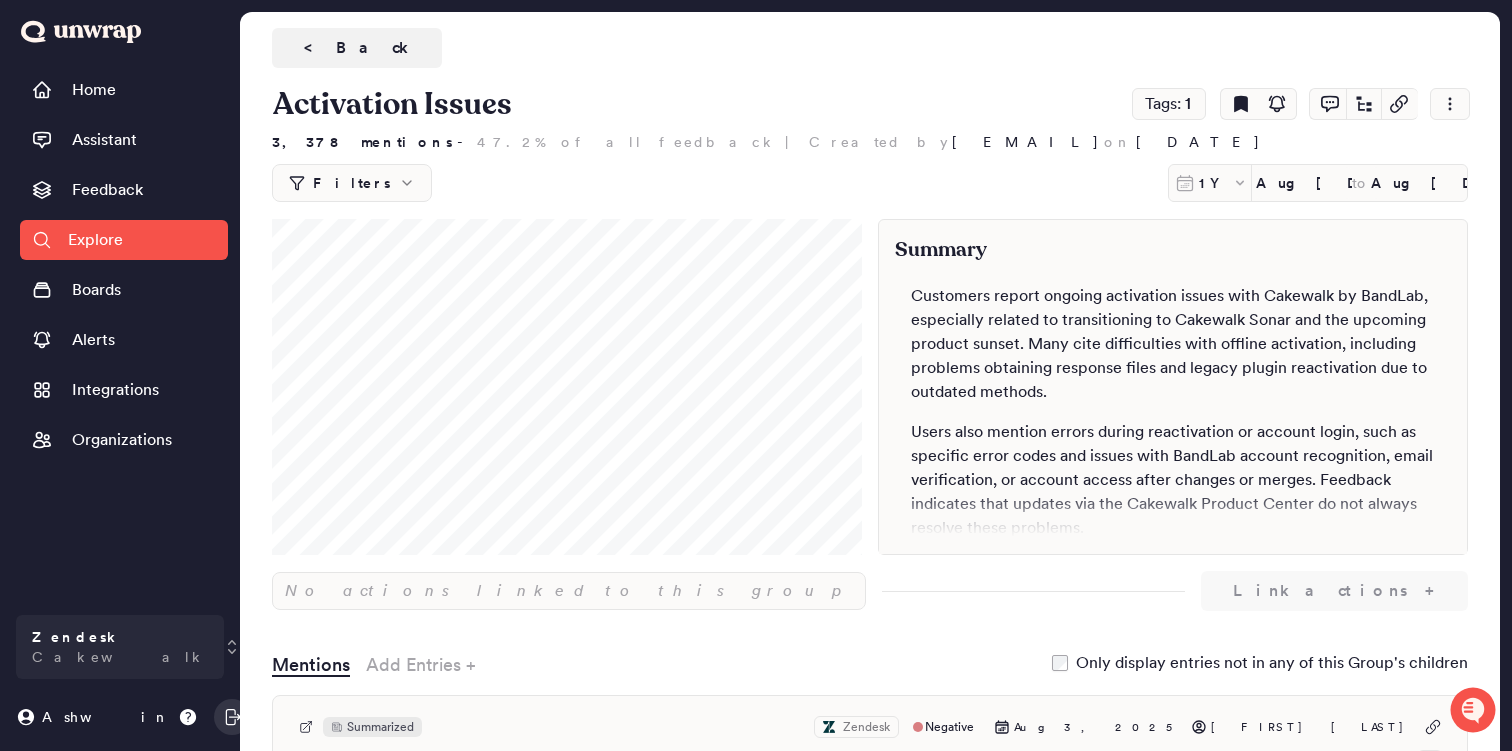click at bounding box center [1250, 183] 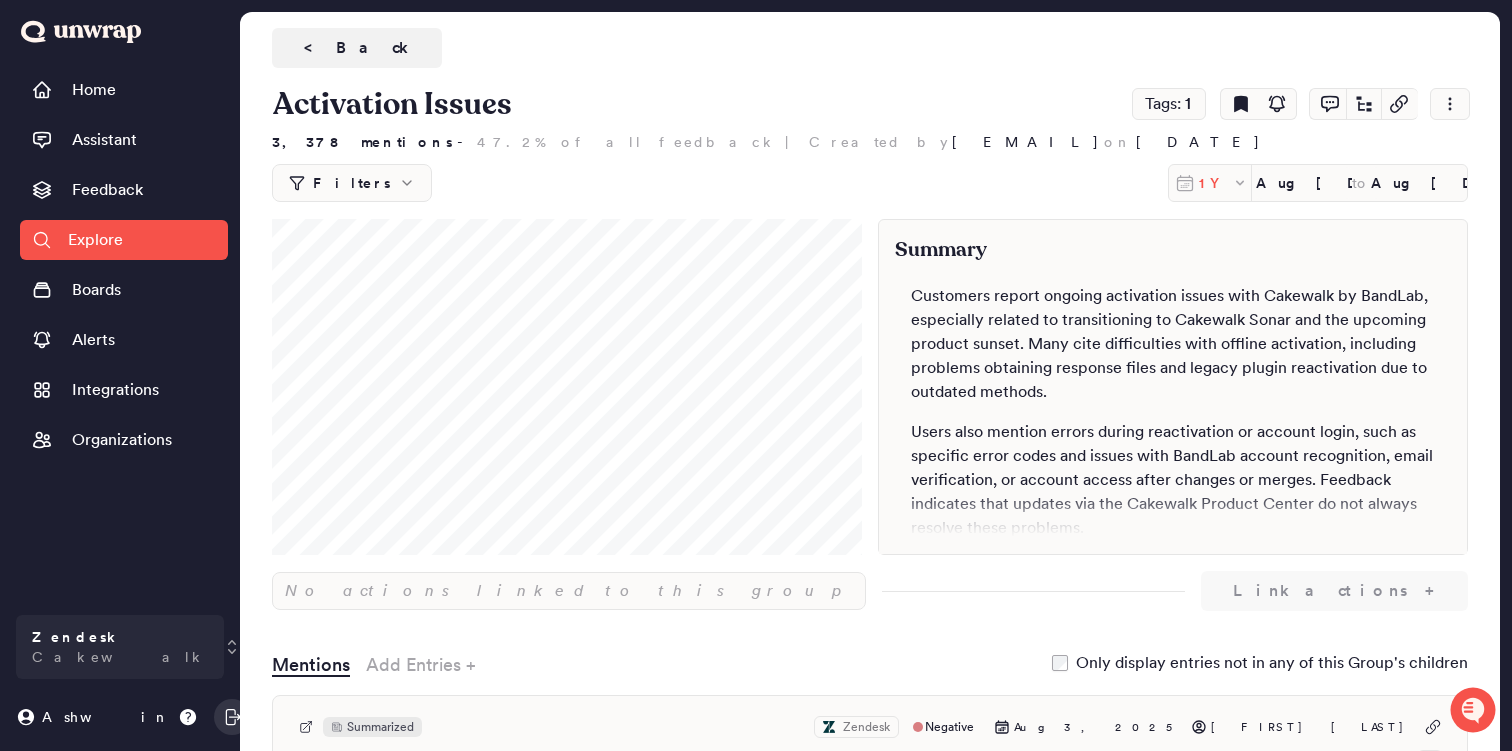 click 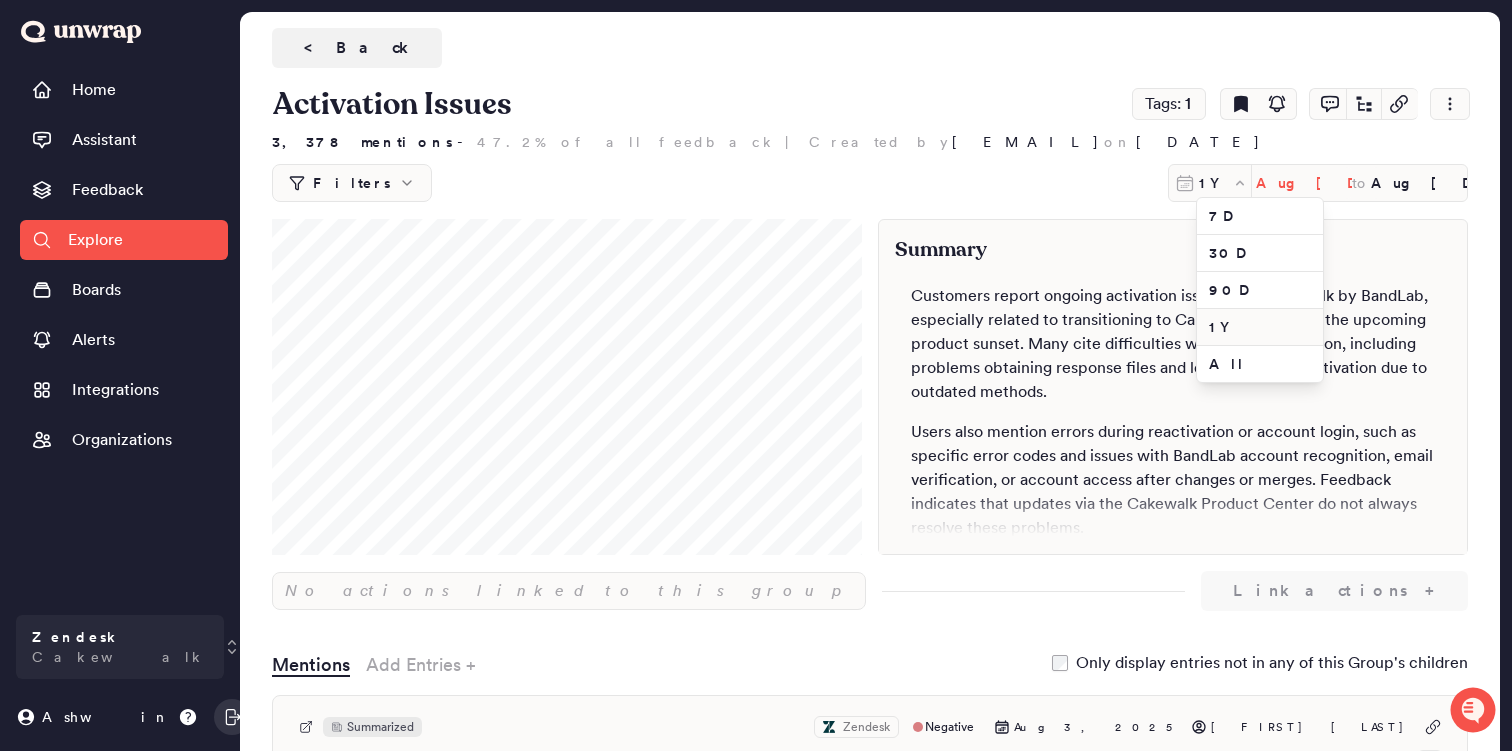 click on "Aug [DAY], [YEAR]" at bounding box center [1304, 183] 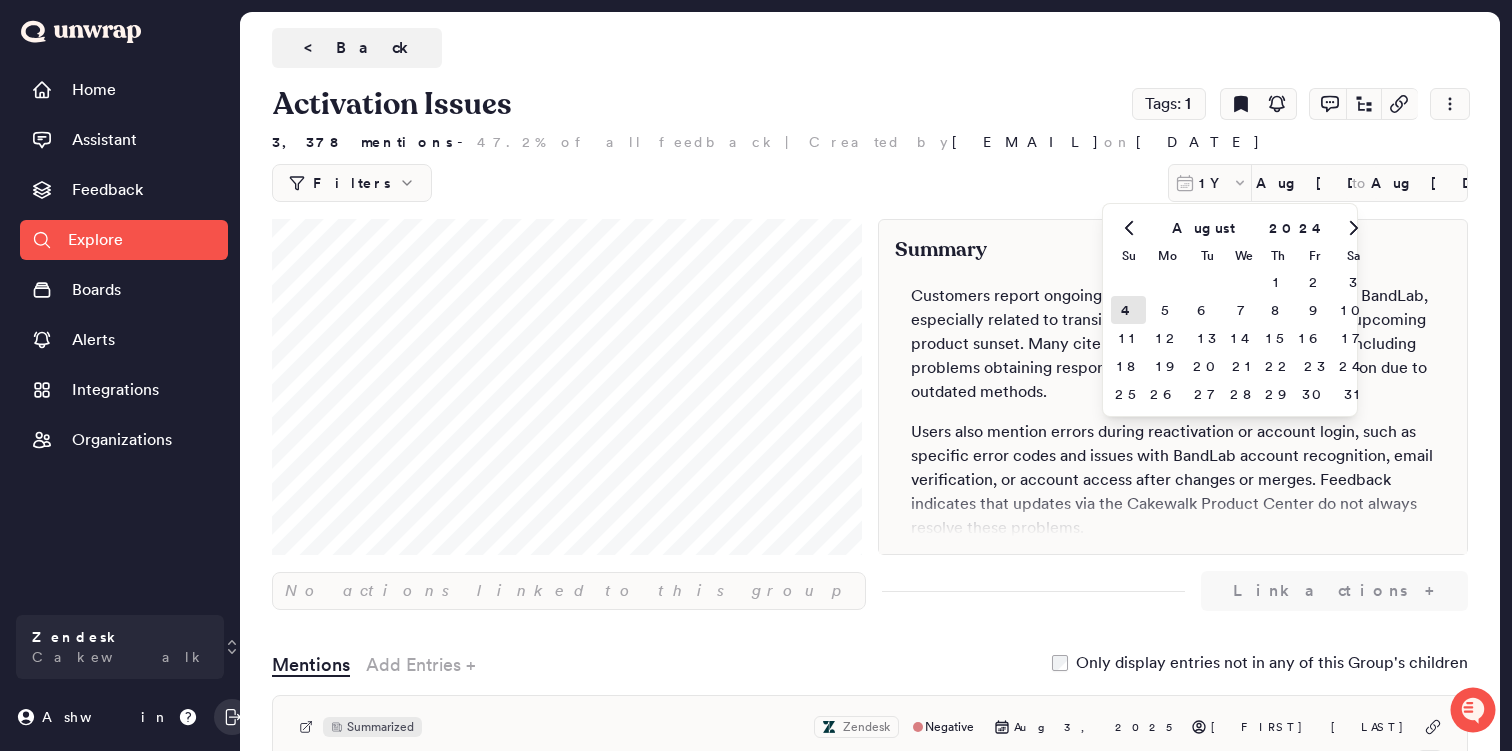 click on "2024" at bounding box center [1298, 228] 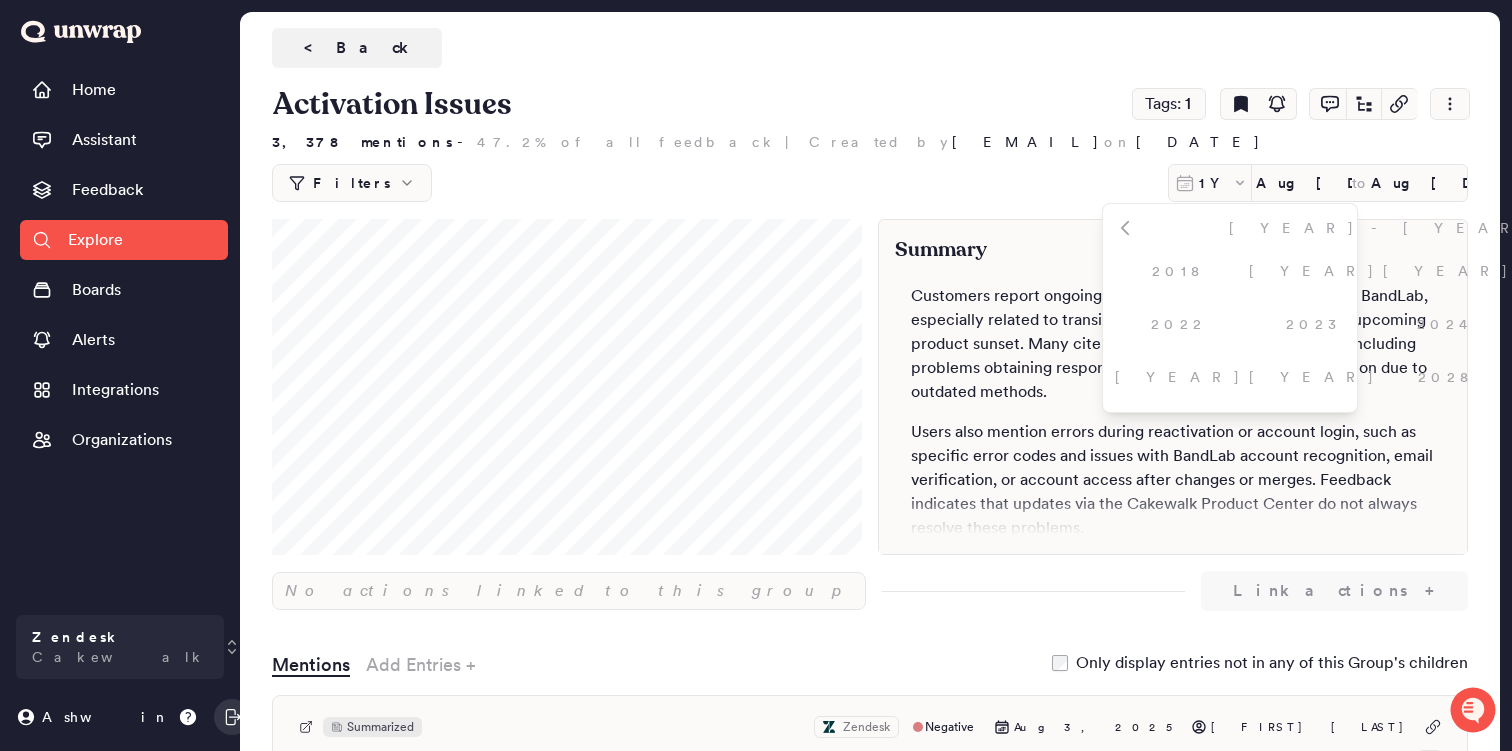 click 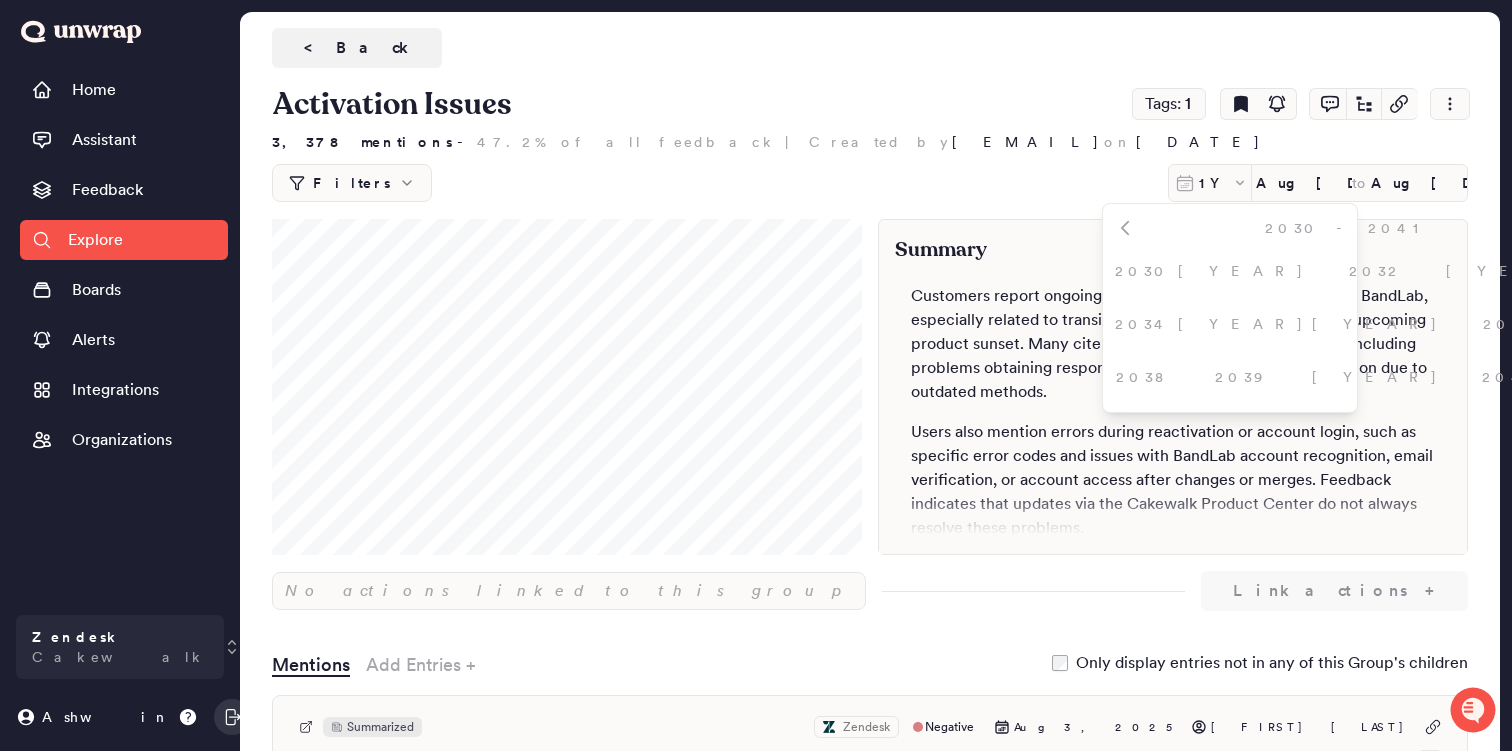 click 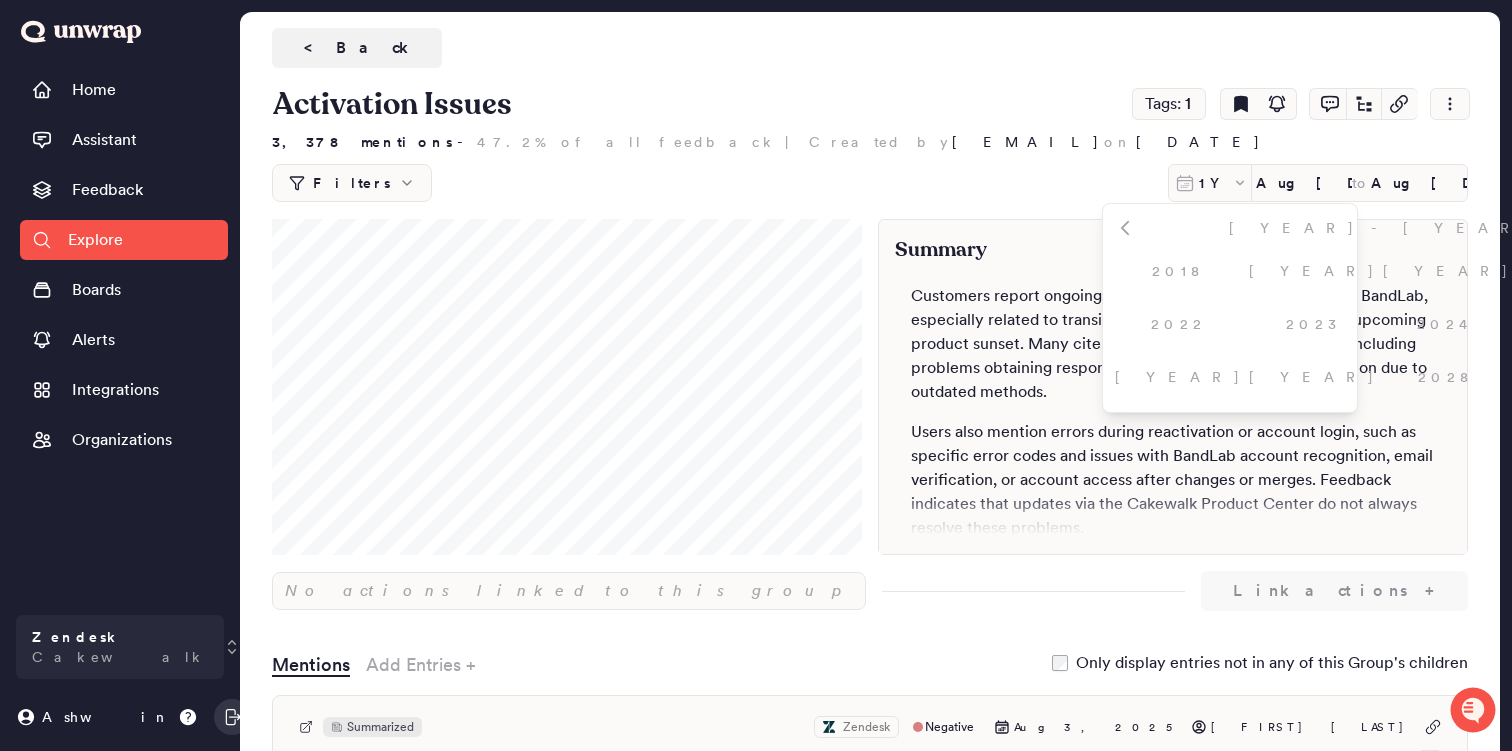 click 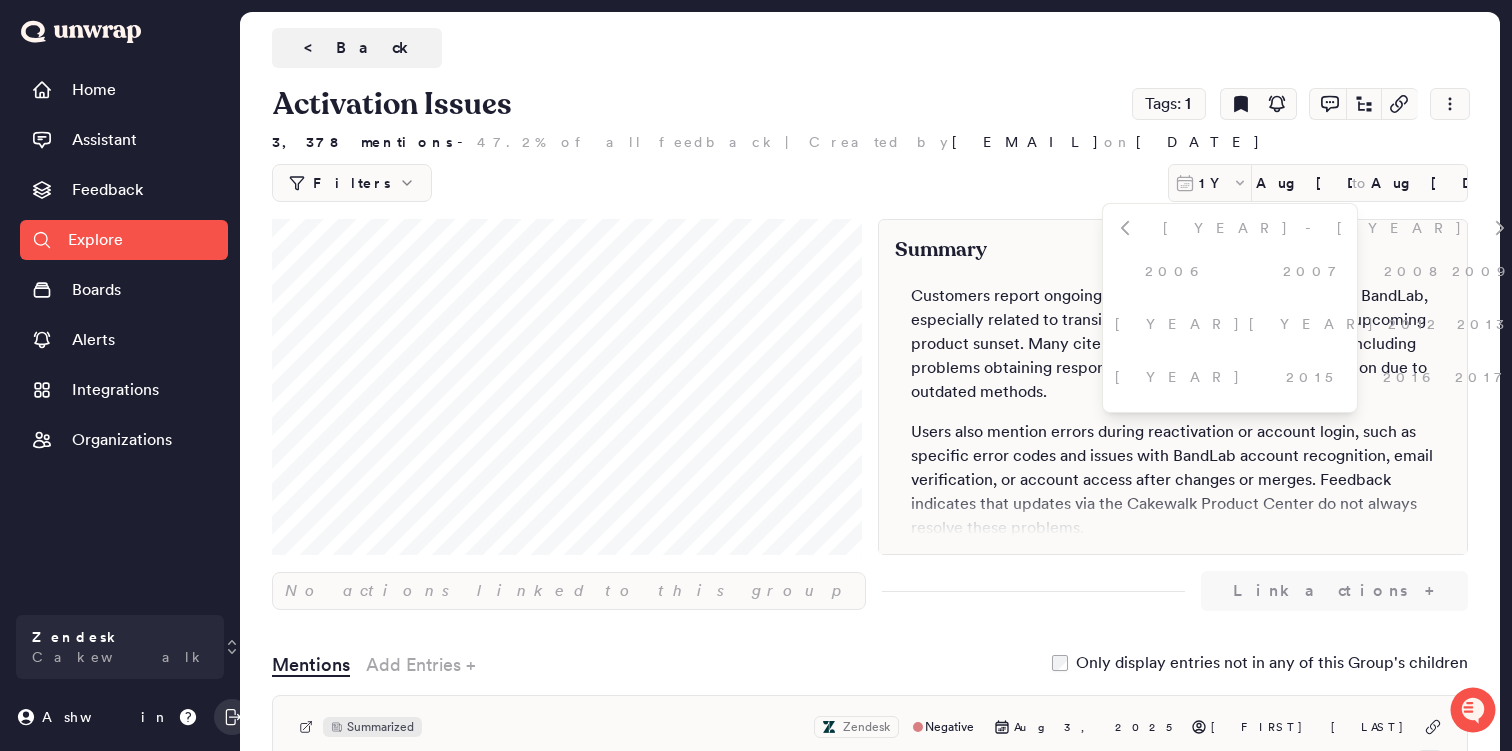 click 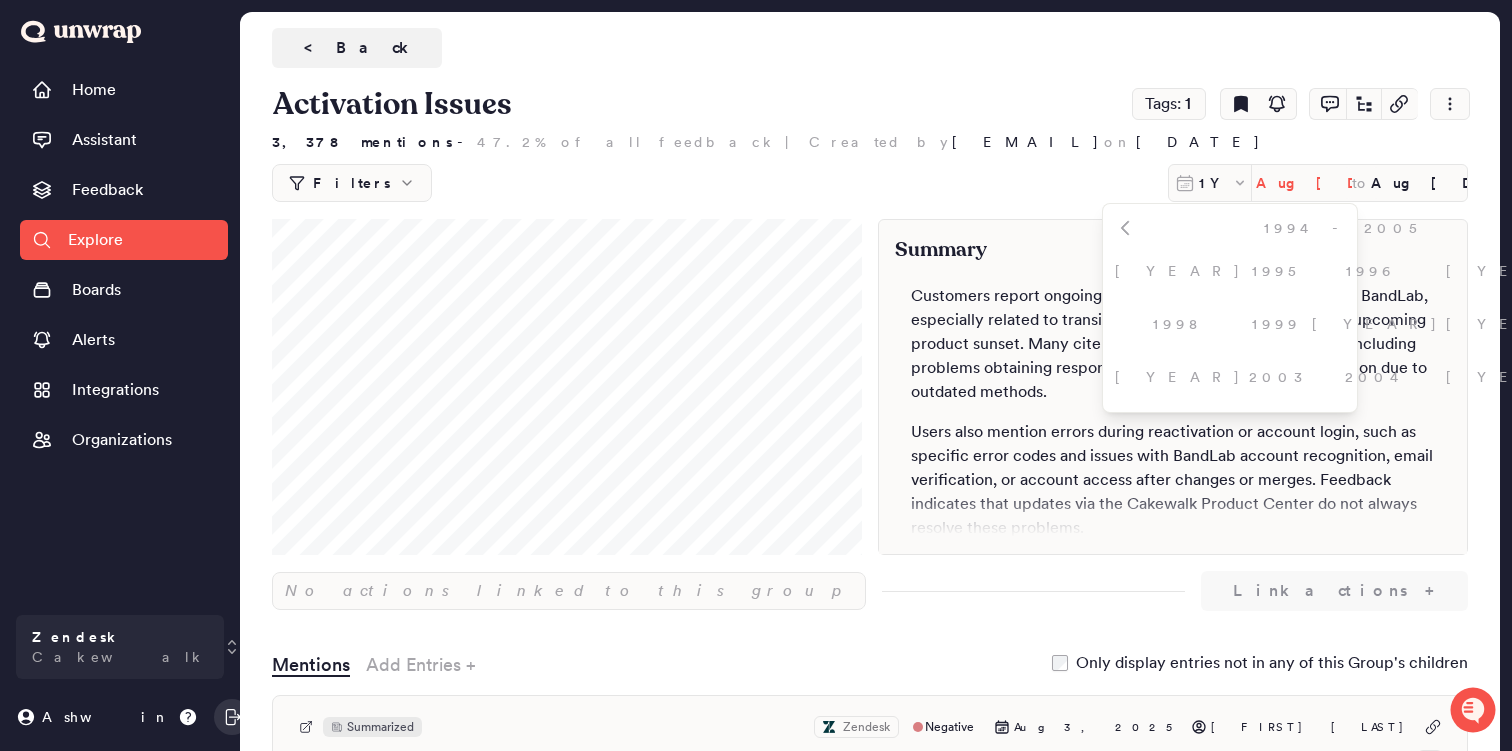 click on "Aug [DAY], [YEAR]" at bounding box center (1304, 183) 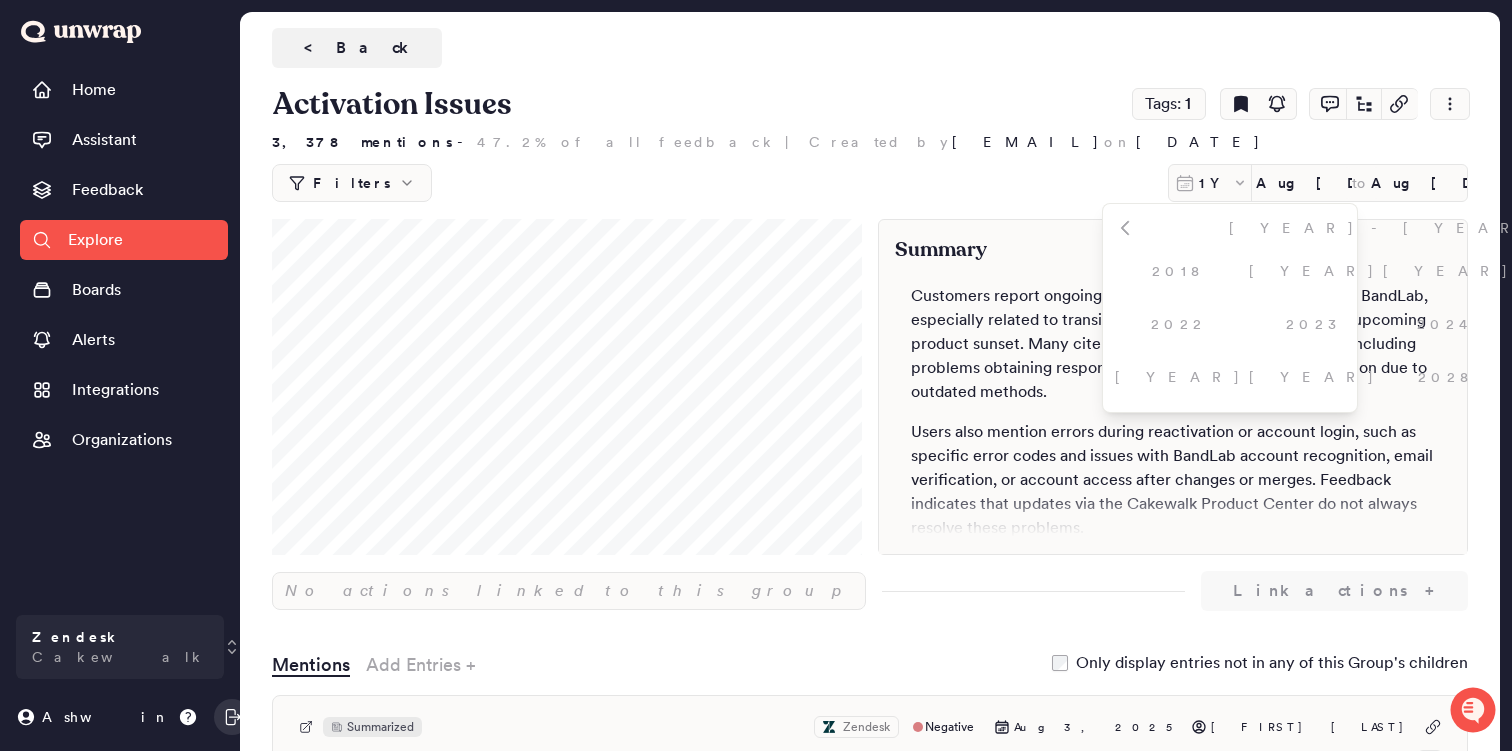 click 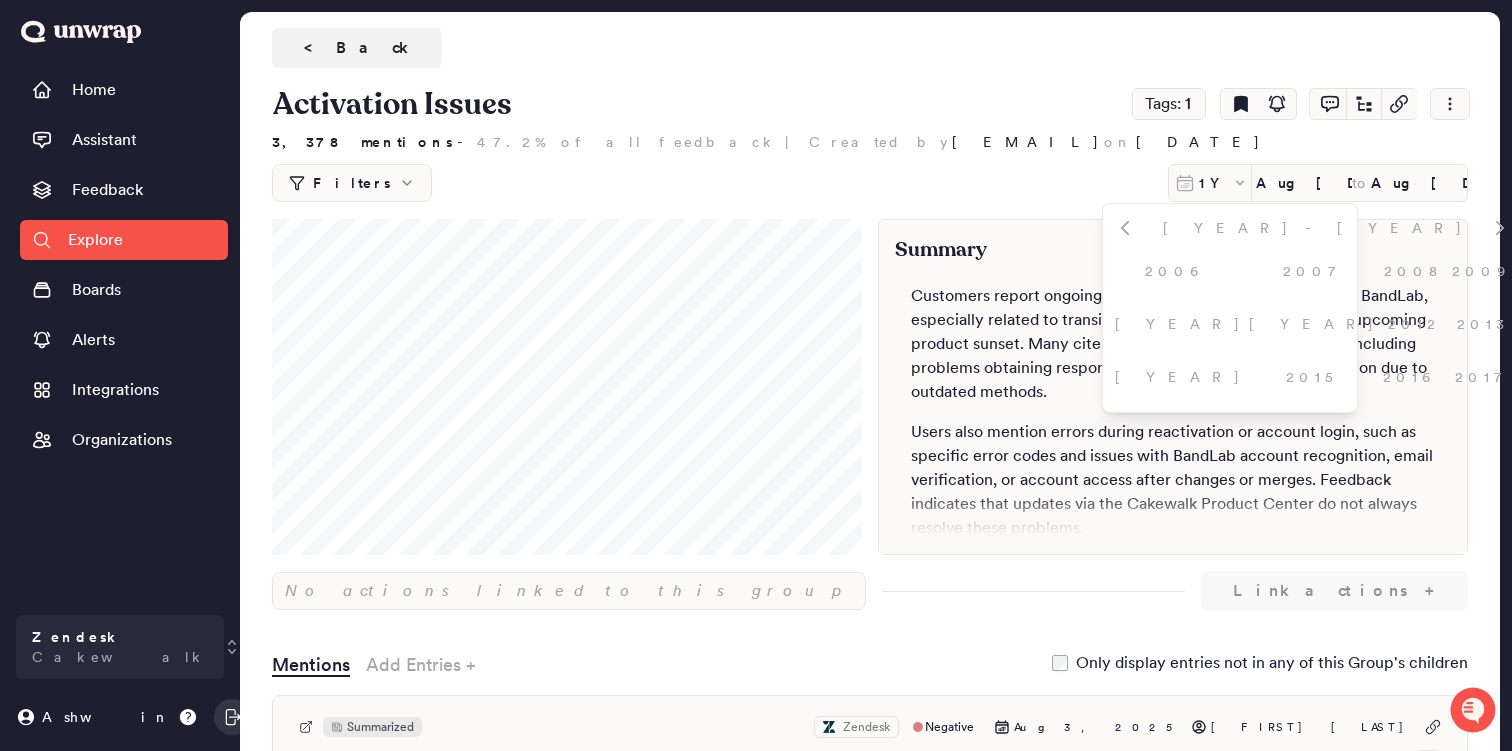 click 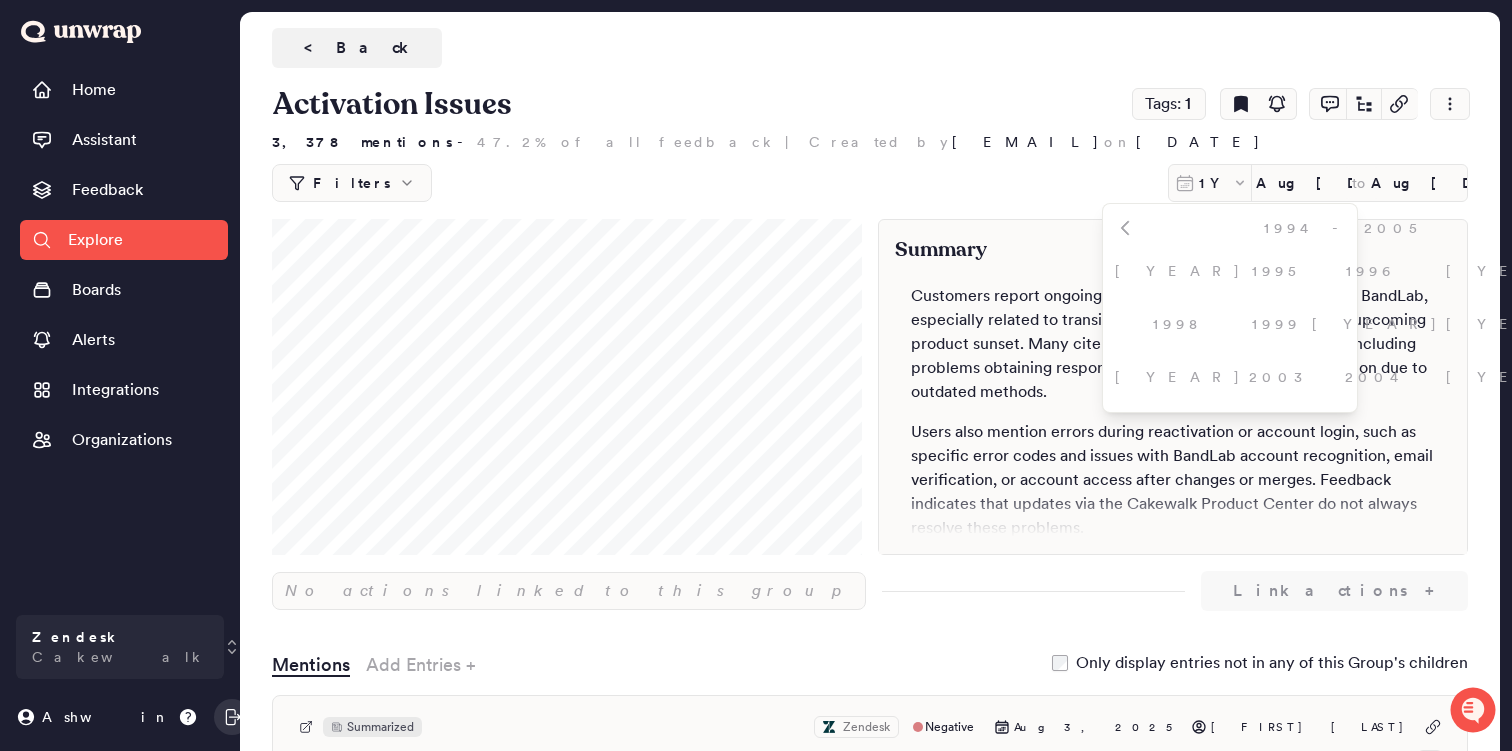 click at bounding box center [1562, 228] 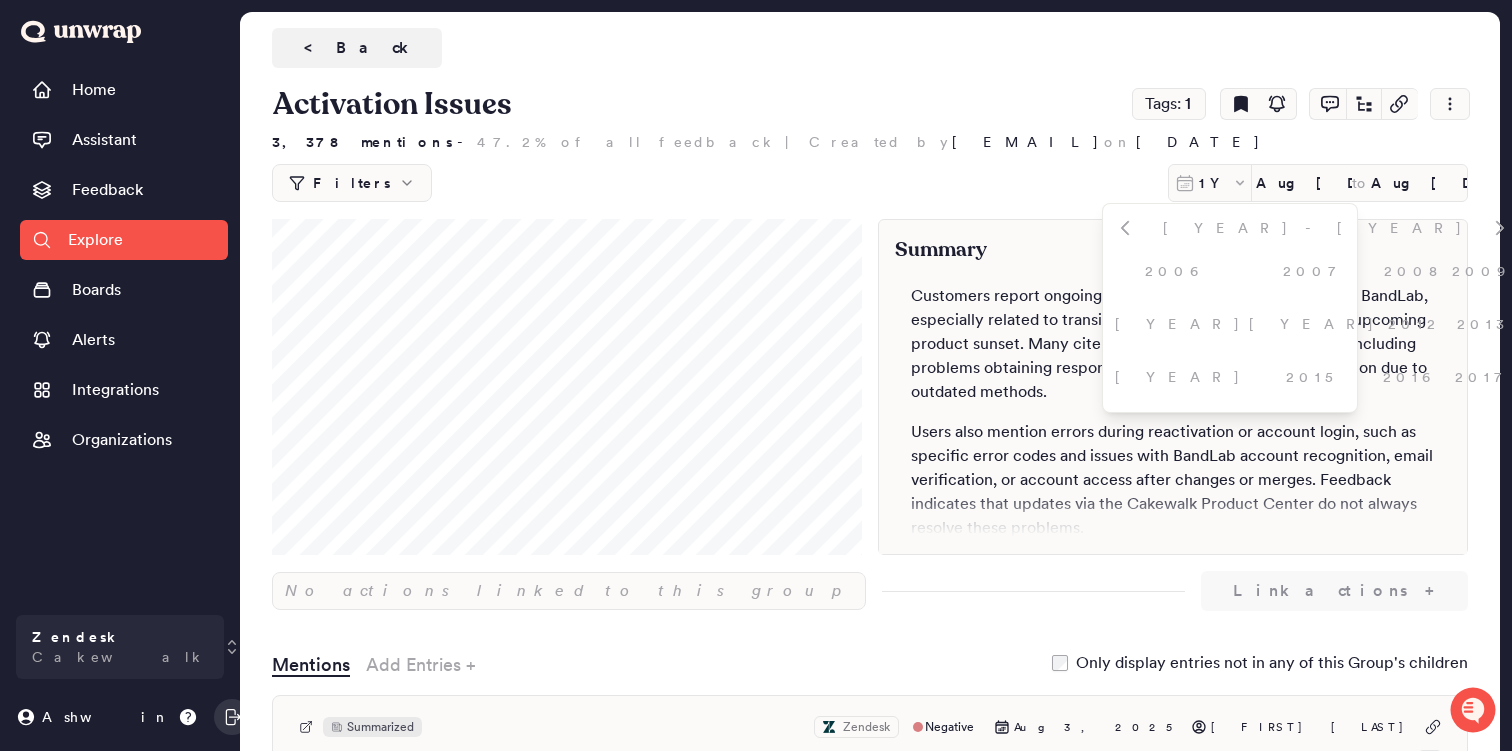 click at bounding box center (1500, 228) 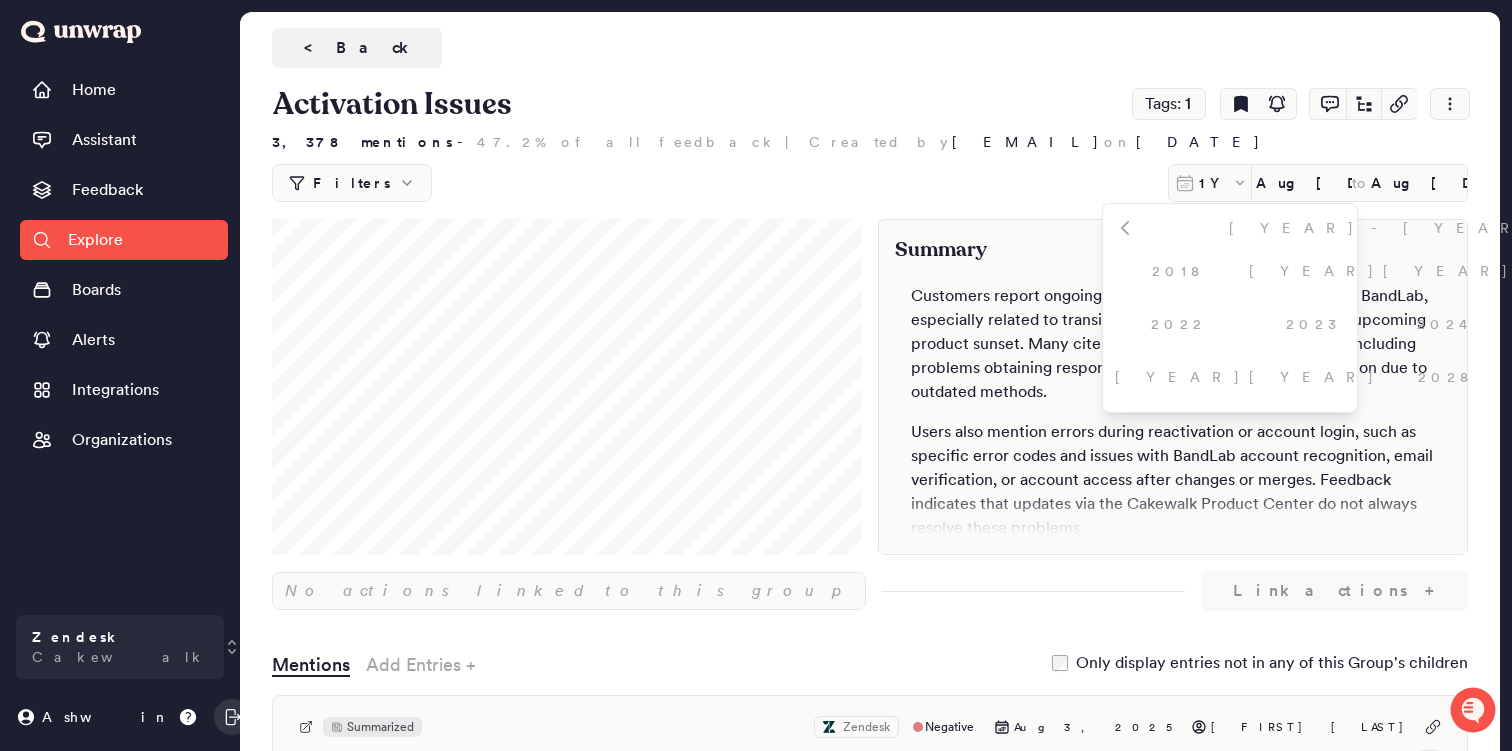 click at bounding box center (1633, 228) 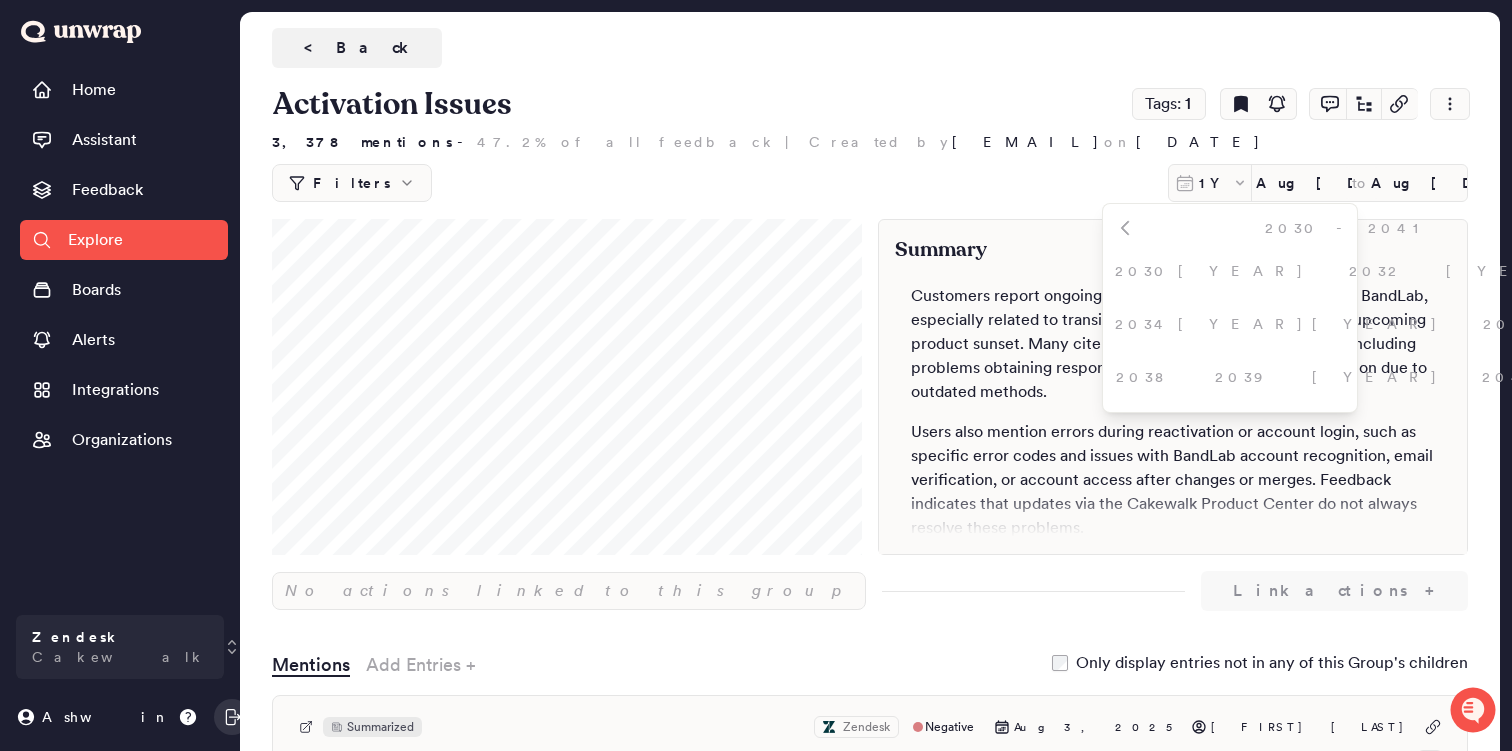 click 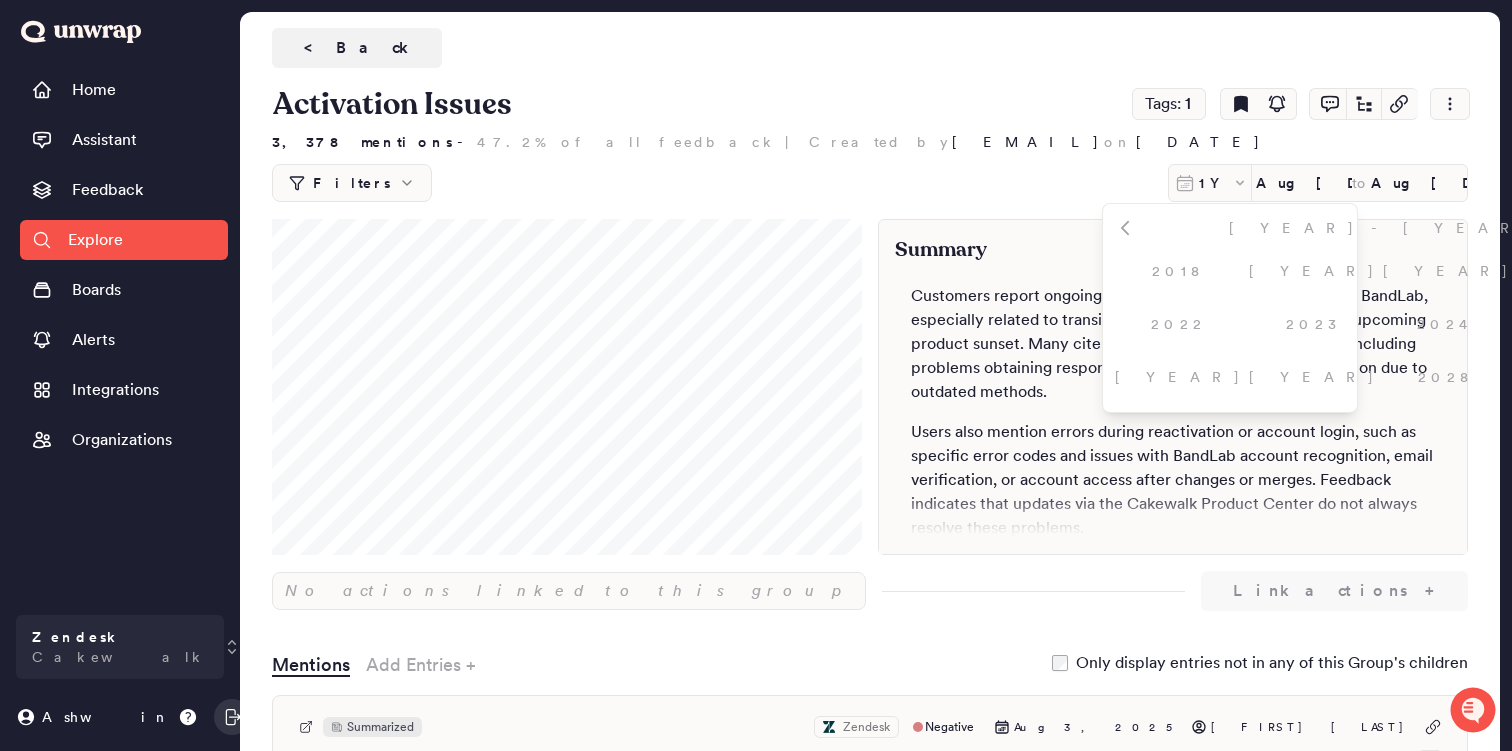 click on "2025" at bounding box center [1580, 323] 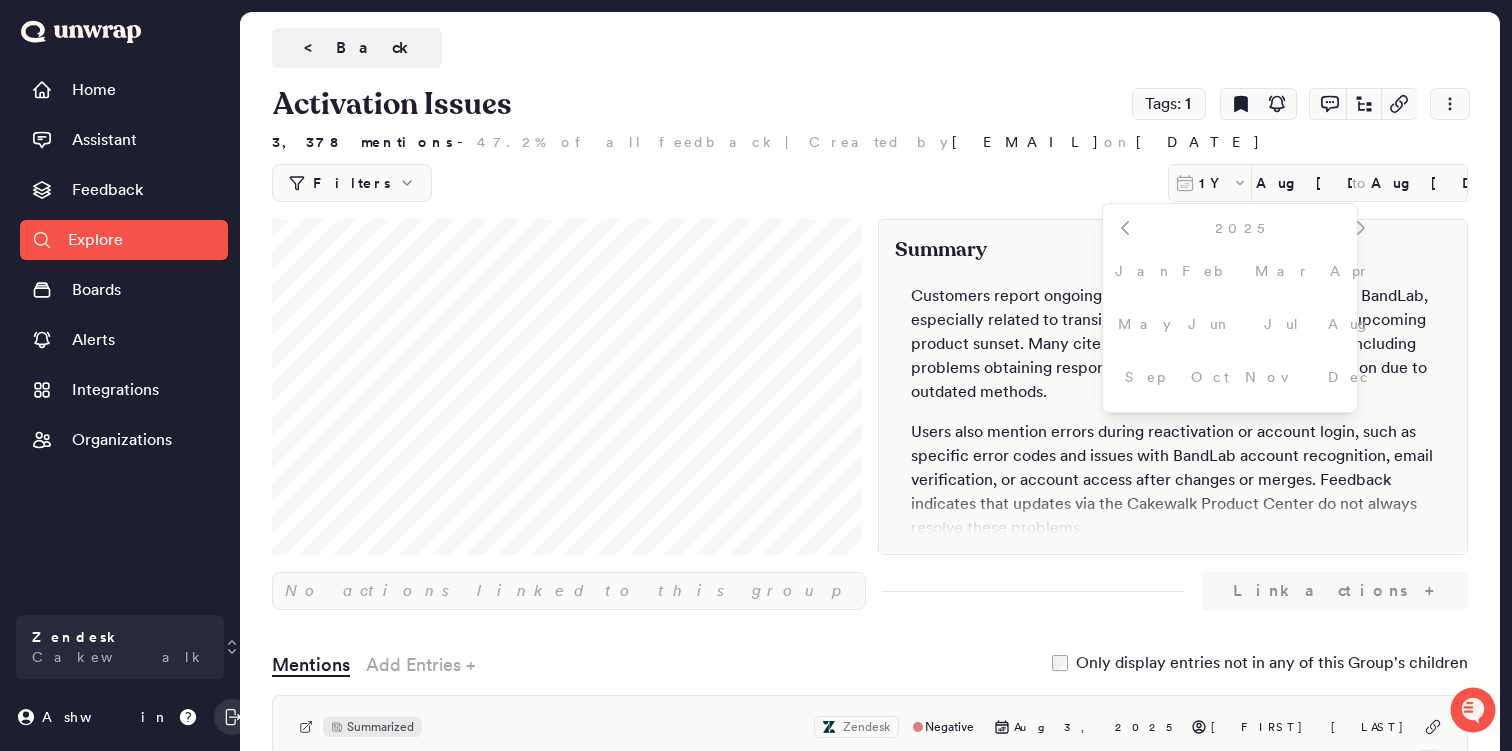 click on "Aug" at bounding box center [1349, 323] 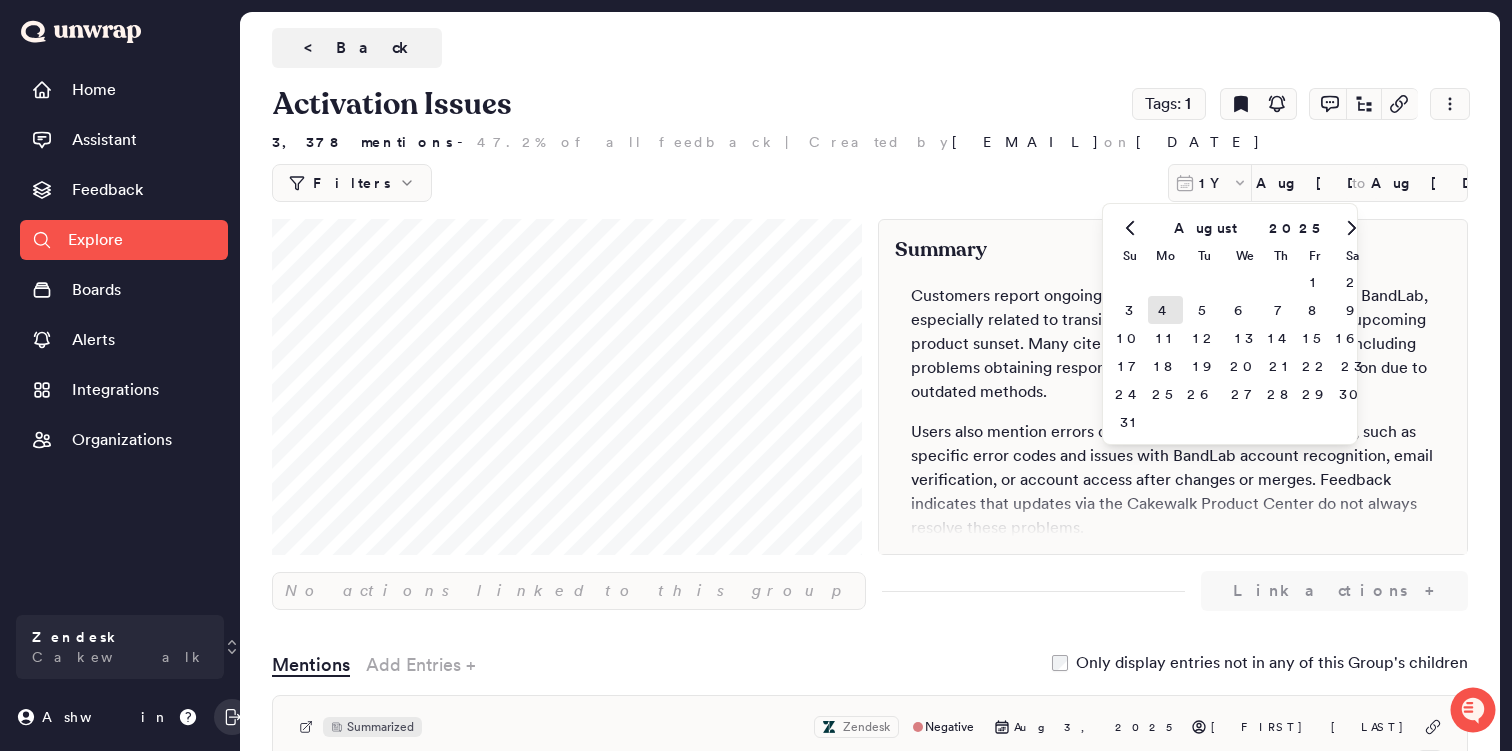 click on "4" at bounding box center [1165, 310] 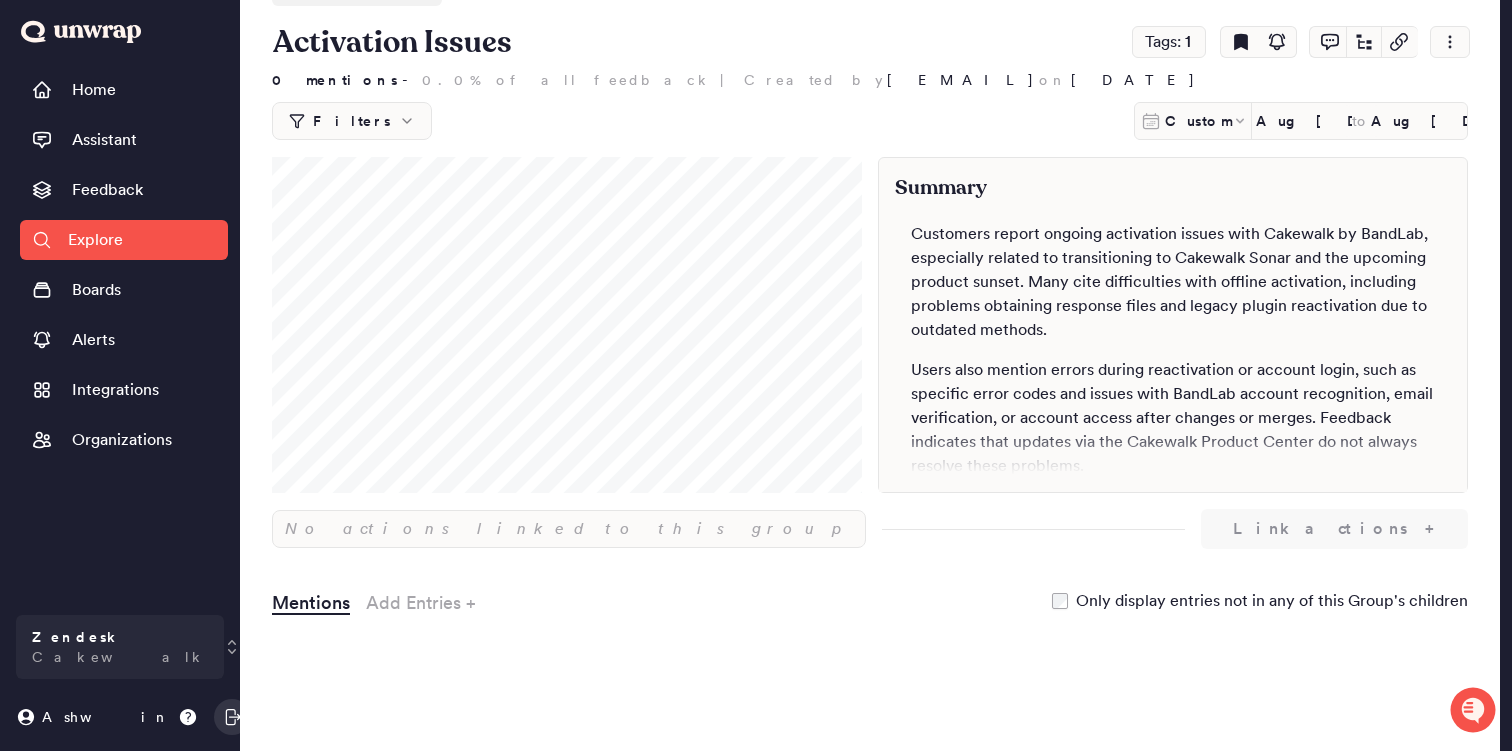 scroll, scrollTop: 110, scrollLeft: 0, axis: vertical 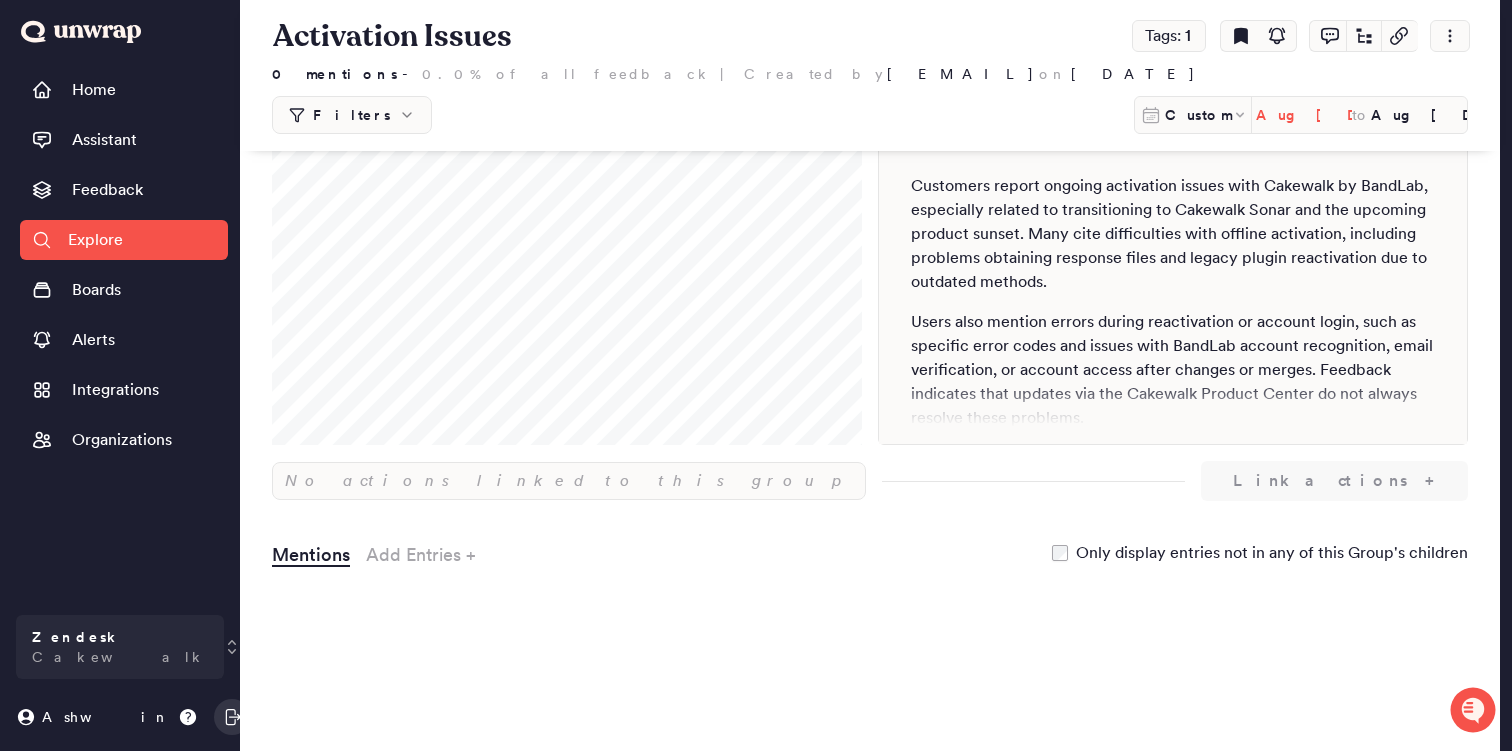 click on "Aug [DAY], [YEAR]" at bounding box center [1304, 115] 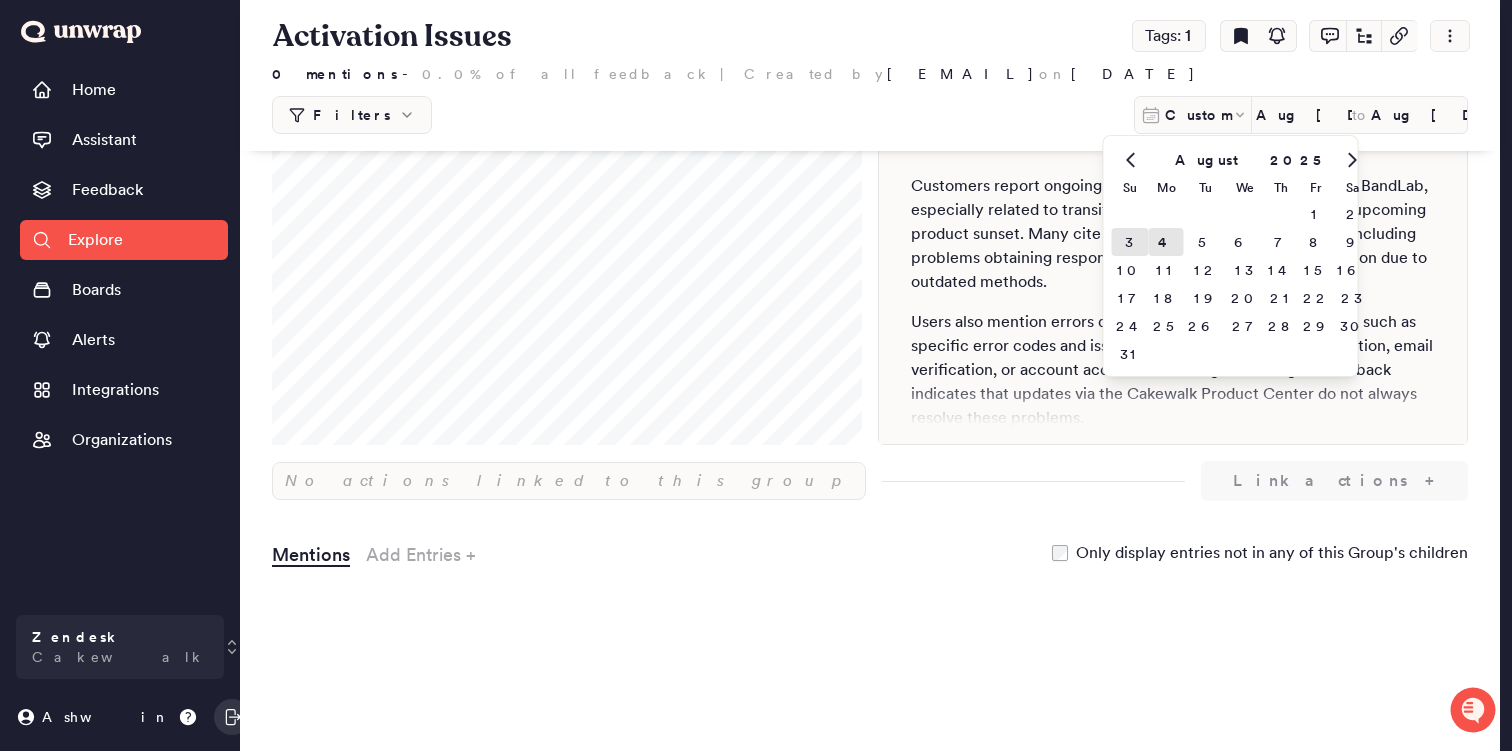 click on "3" at bounding box center (1130, 242) 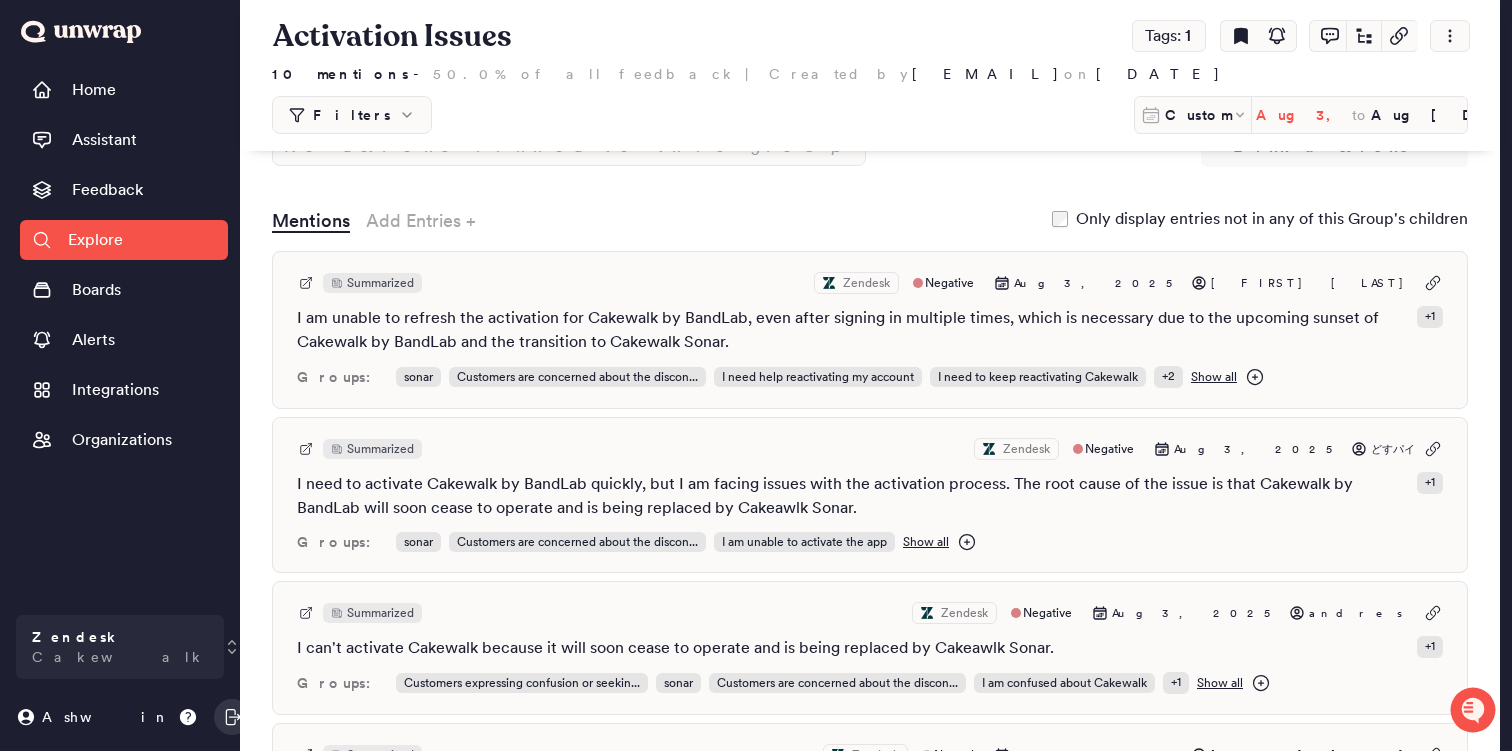 click on "Aug 3, 2025" at bounding box center [1304, 115] 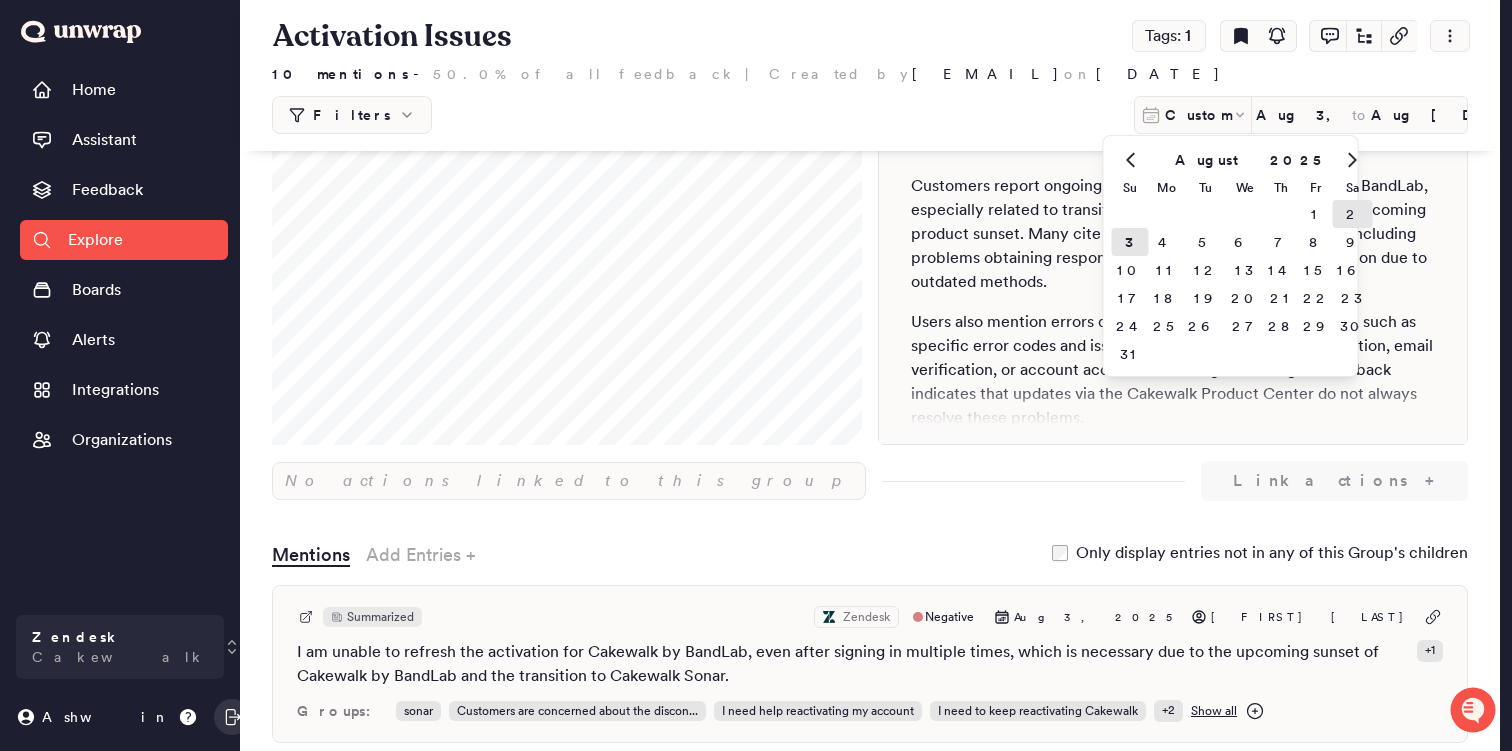 click on "2" at bounding box center (1353, 214) 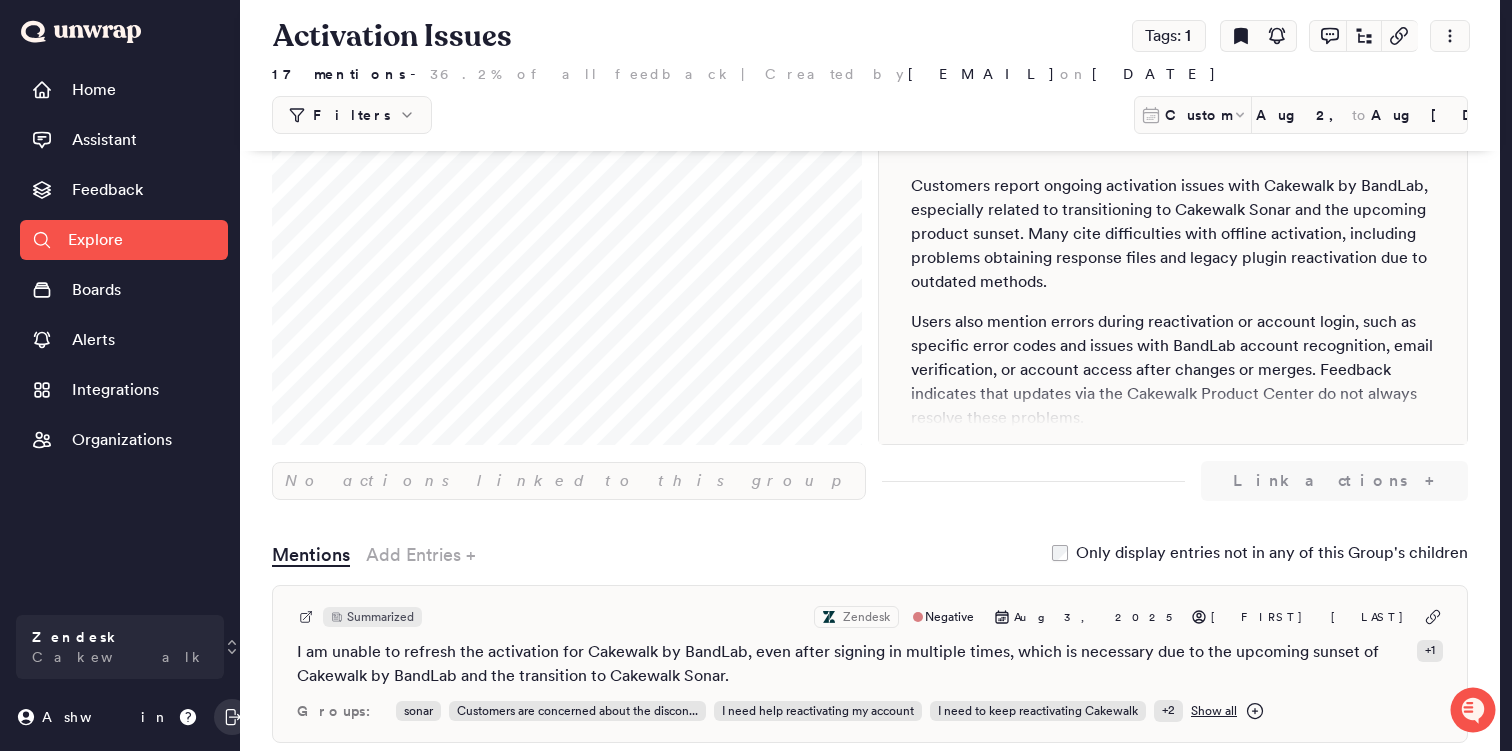 scroll, scrollTop: 0, scrollLeft: 0, axis: both 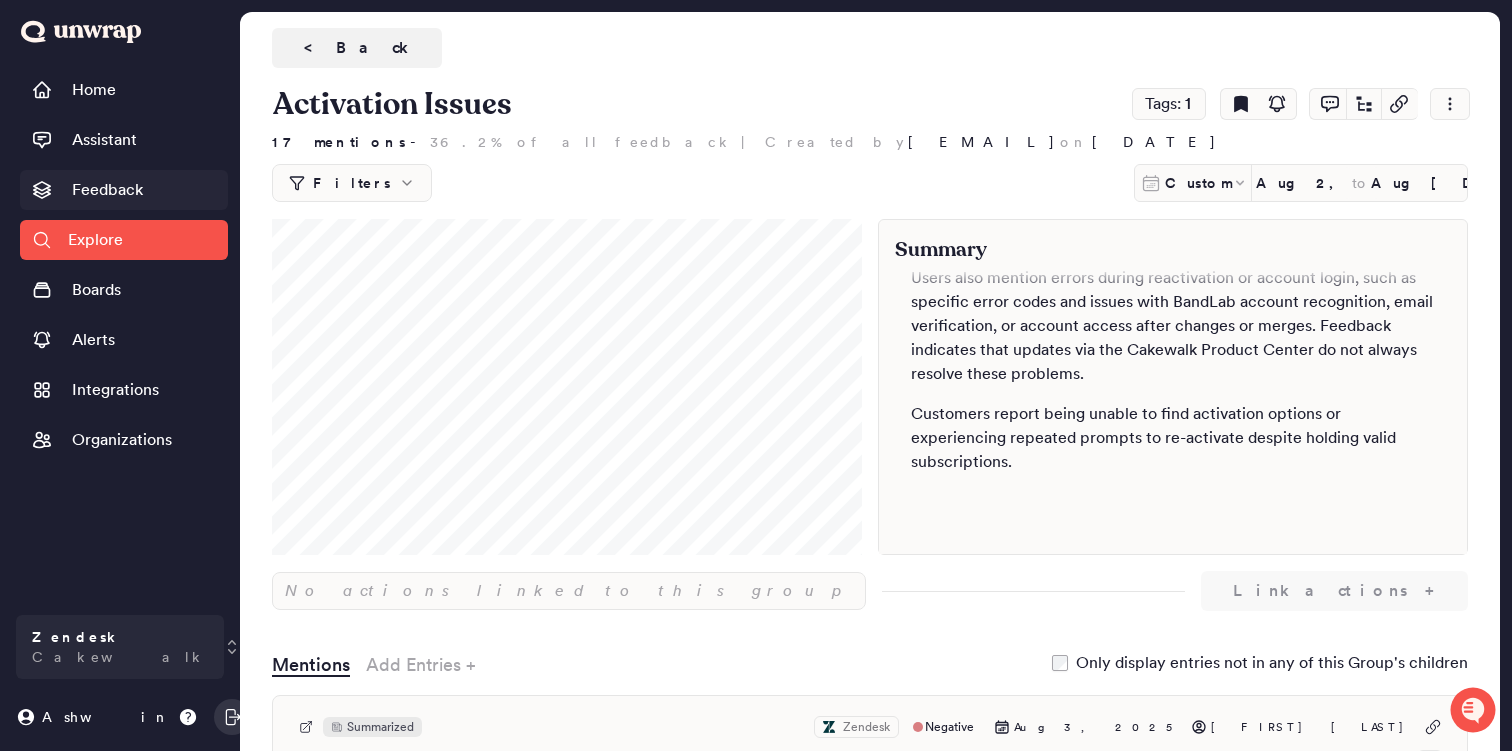 click on "Feedback" at bounding box center [107, 190] 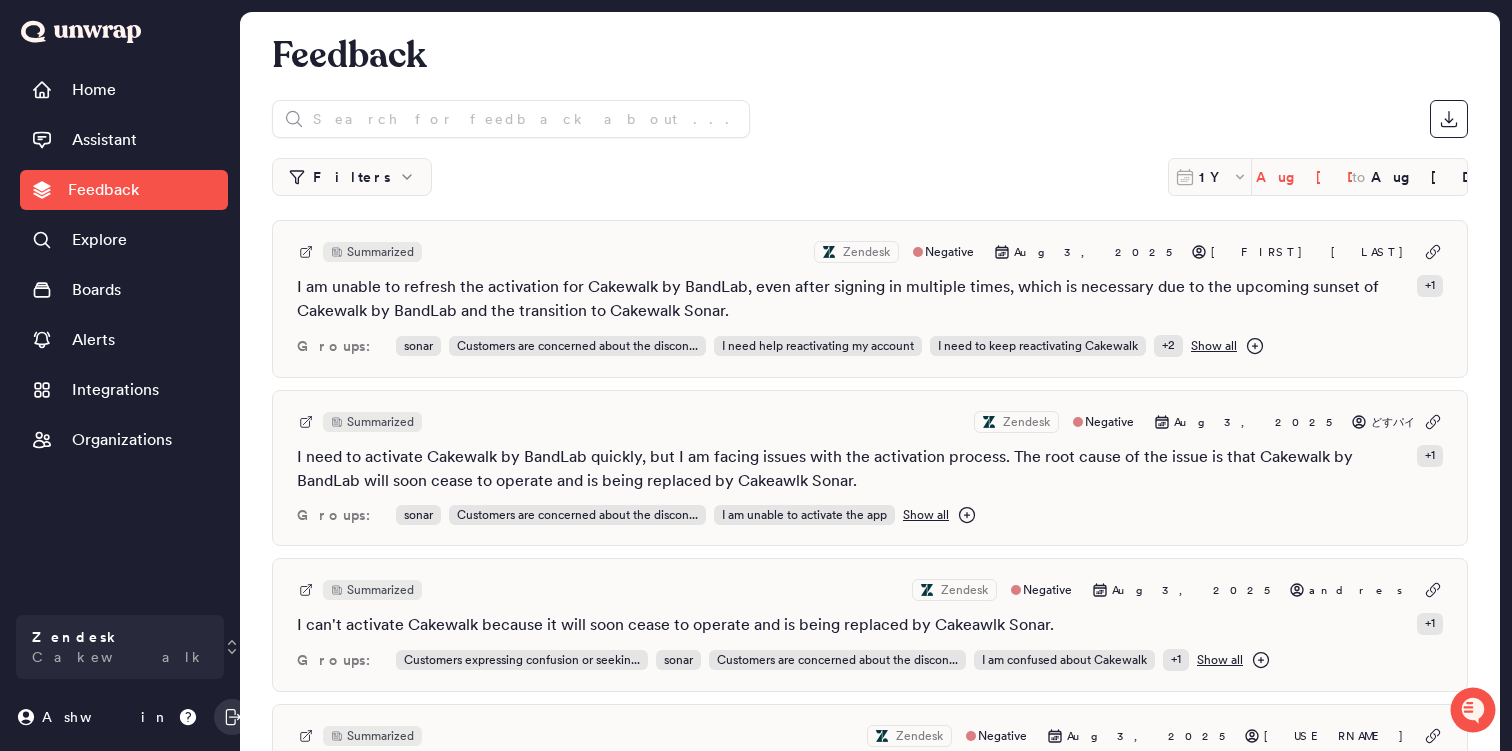 click on "Aug [DAY], [YEAR]" at bounding box center [1304, 177] 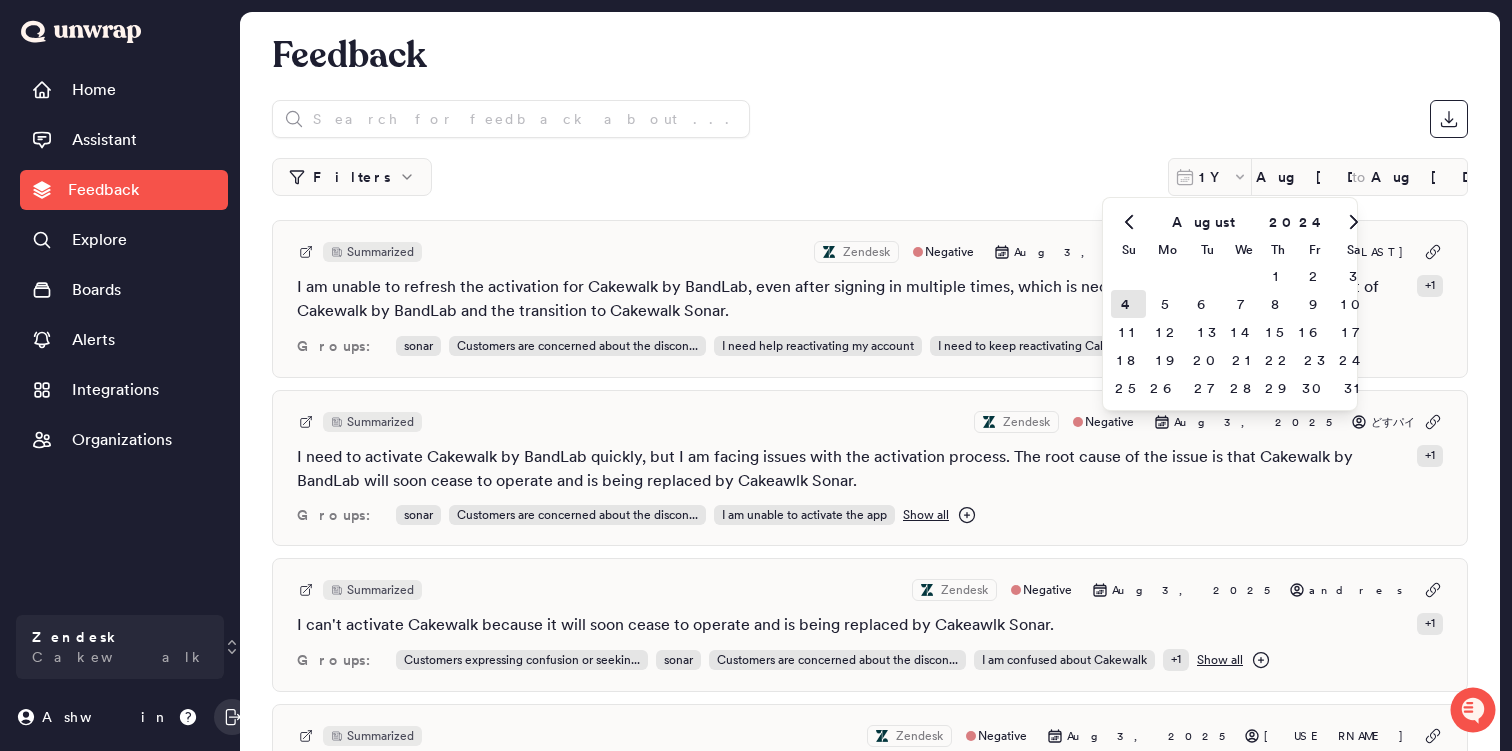 click 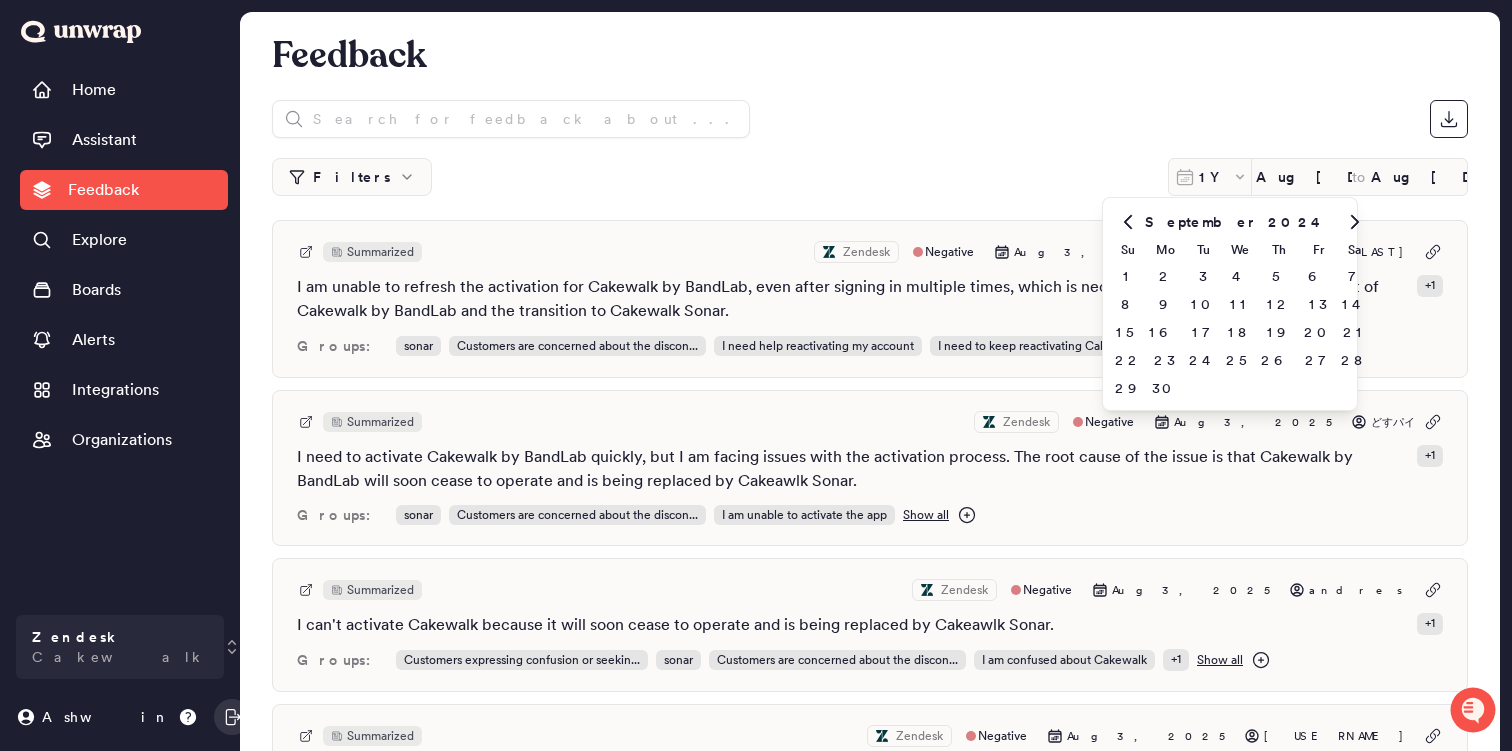 click on "2024" at bounding box center [1297, 222] 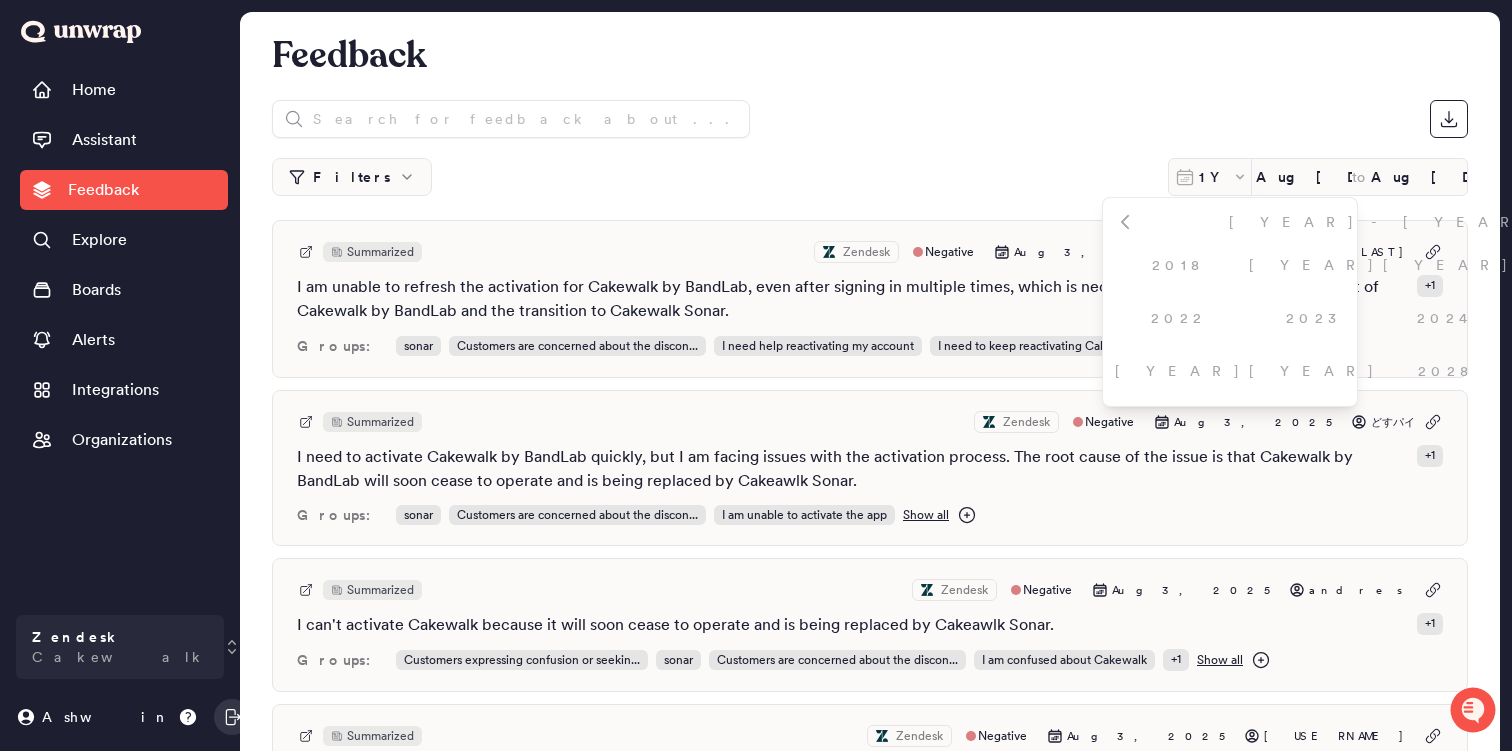 click on "2025" at bounding box center [1580, 317] 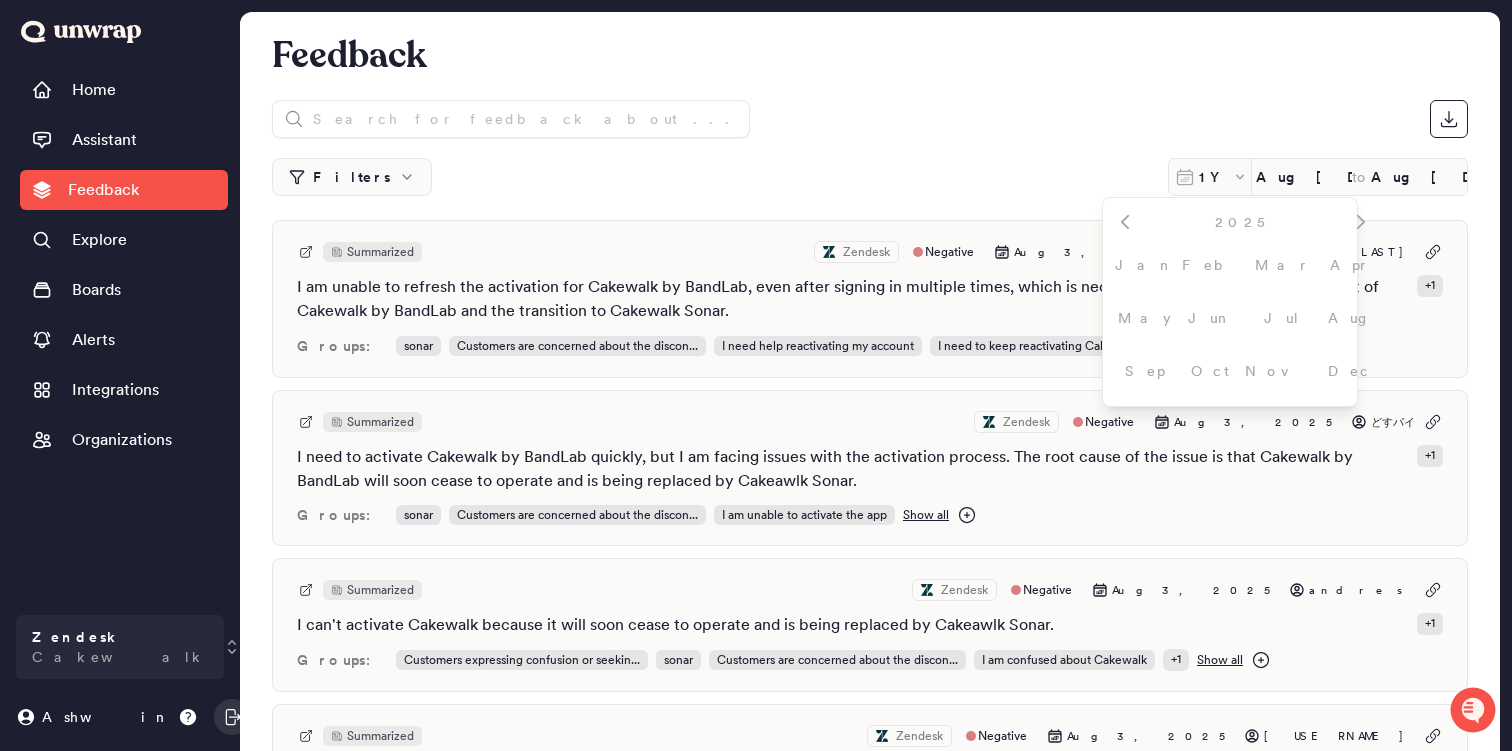 click on "Aug" at bounding box center [1349, 317] 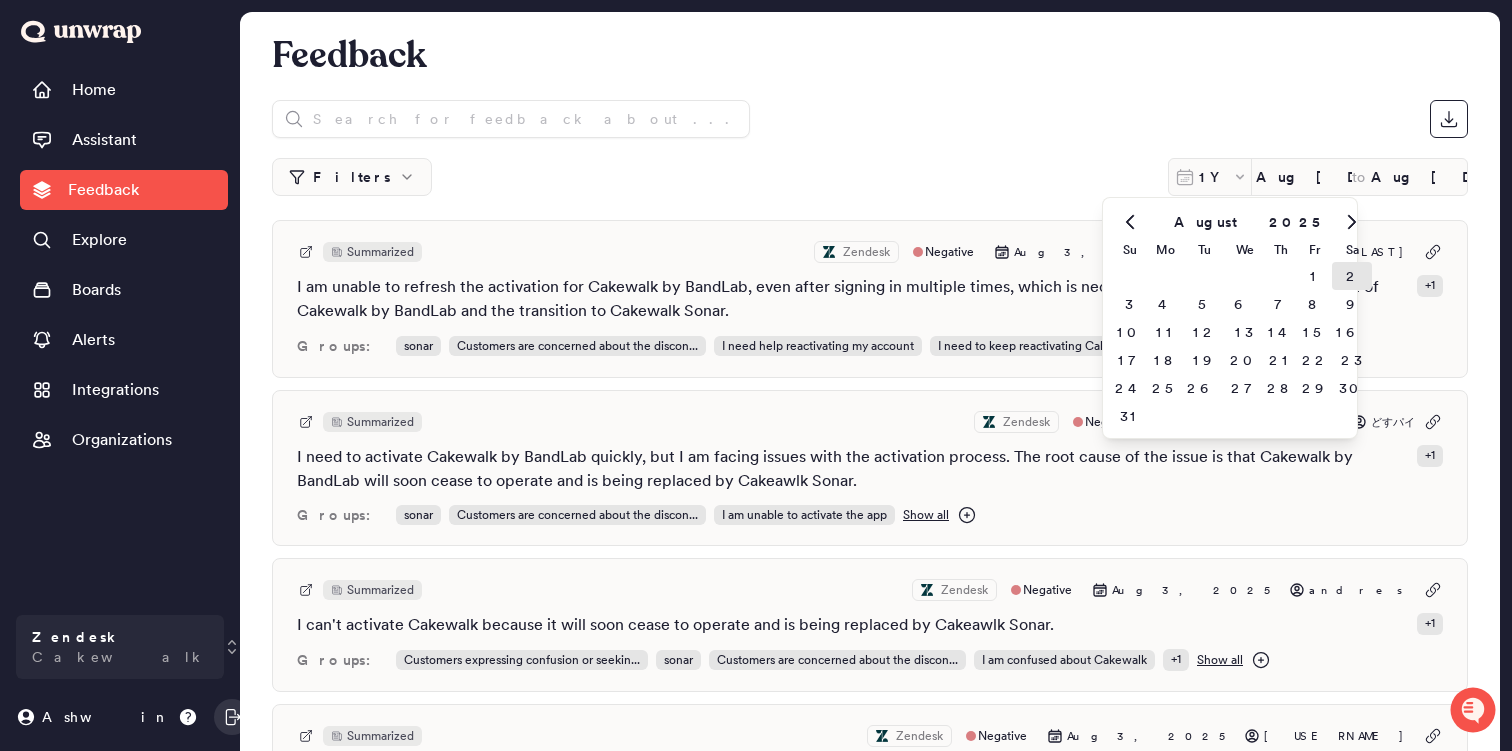 click on "2" at bounding box center (1352, 276) 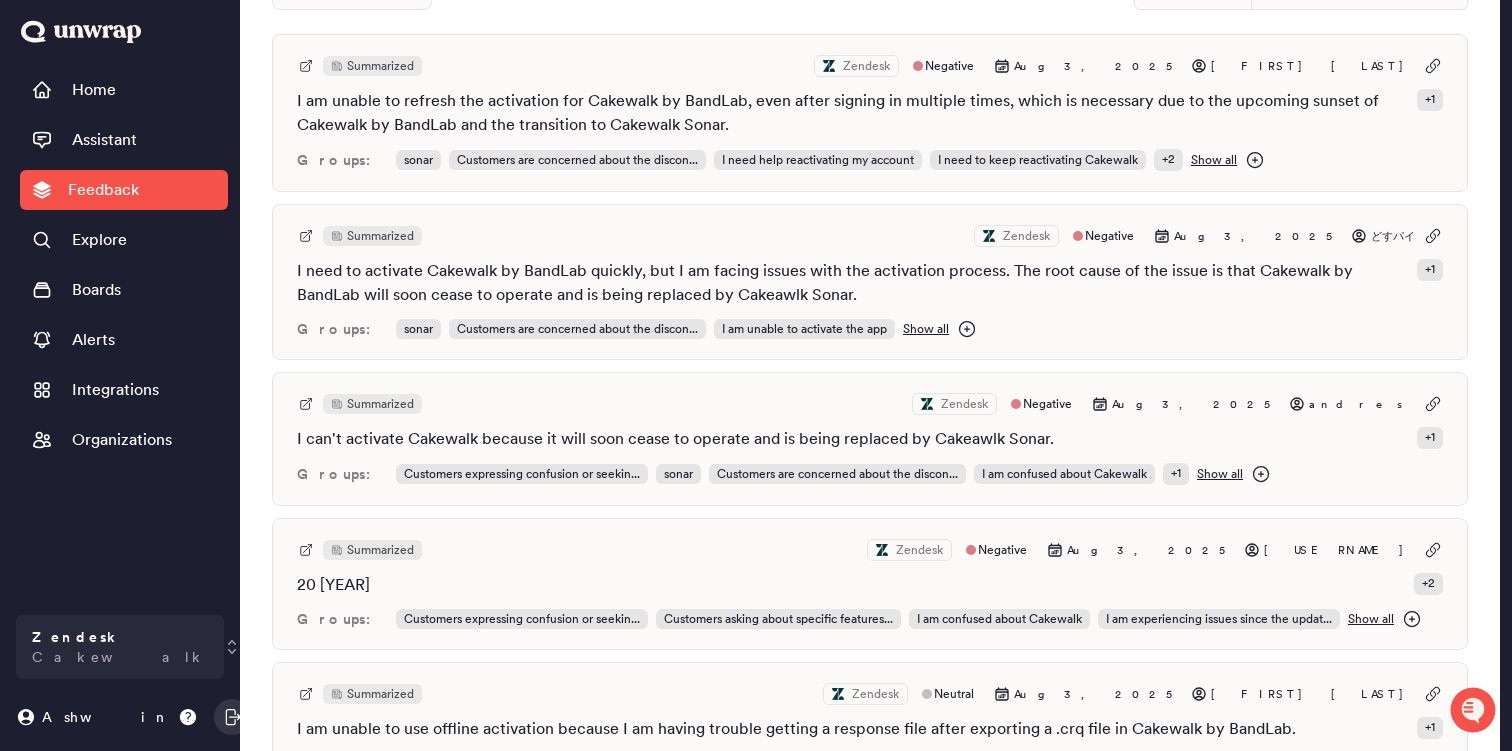 scroll, scrollTop: 0, scrollLeft: 0, axis: both 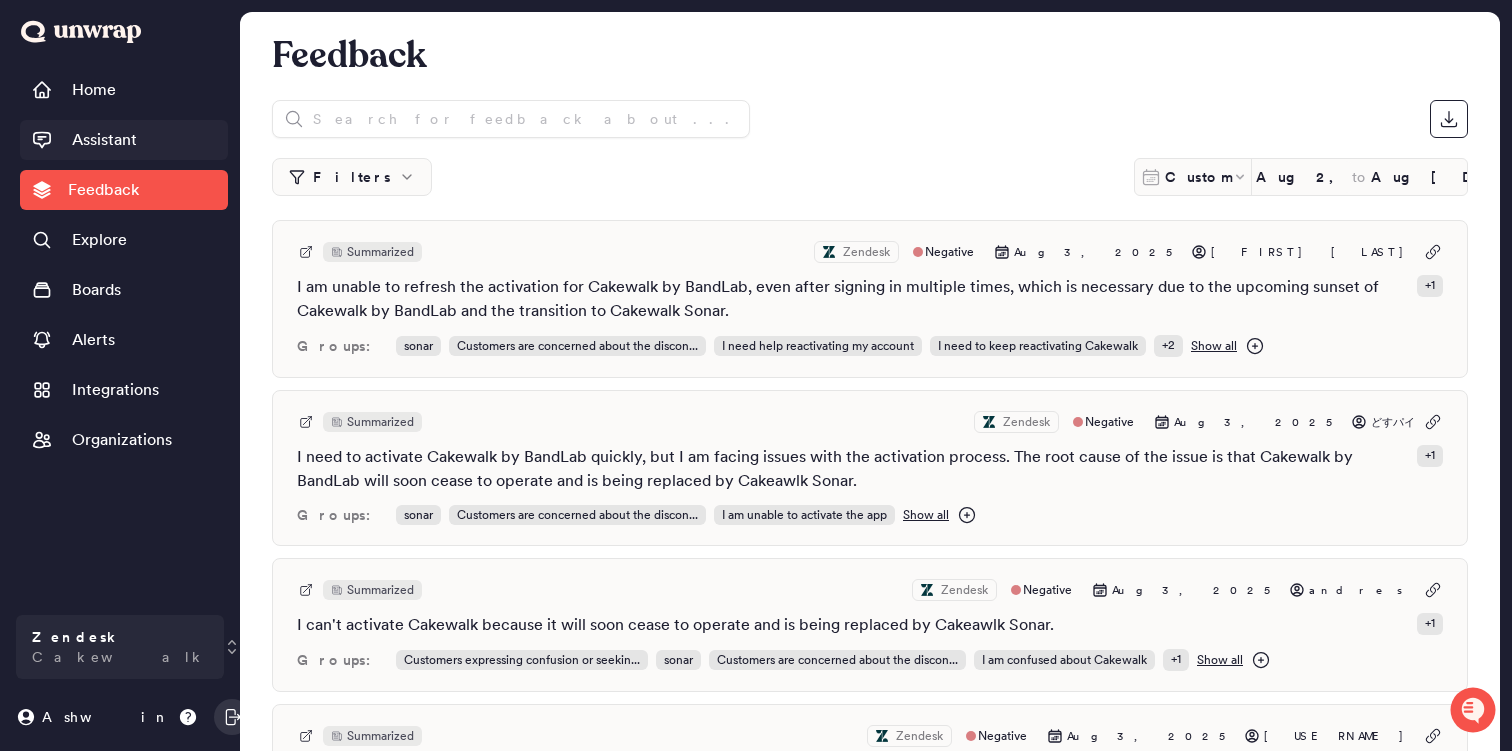 click on "Assistant" at bounding box center (124, 140) 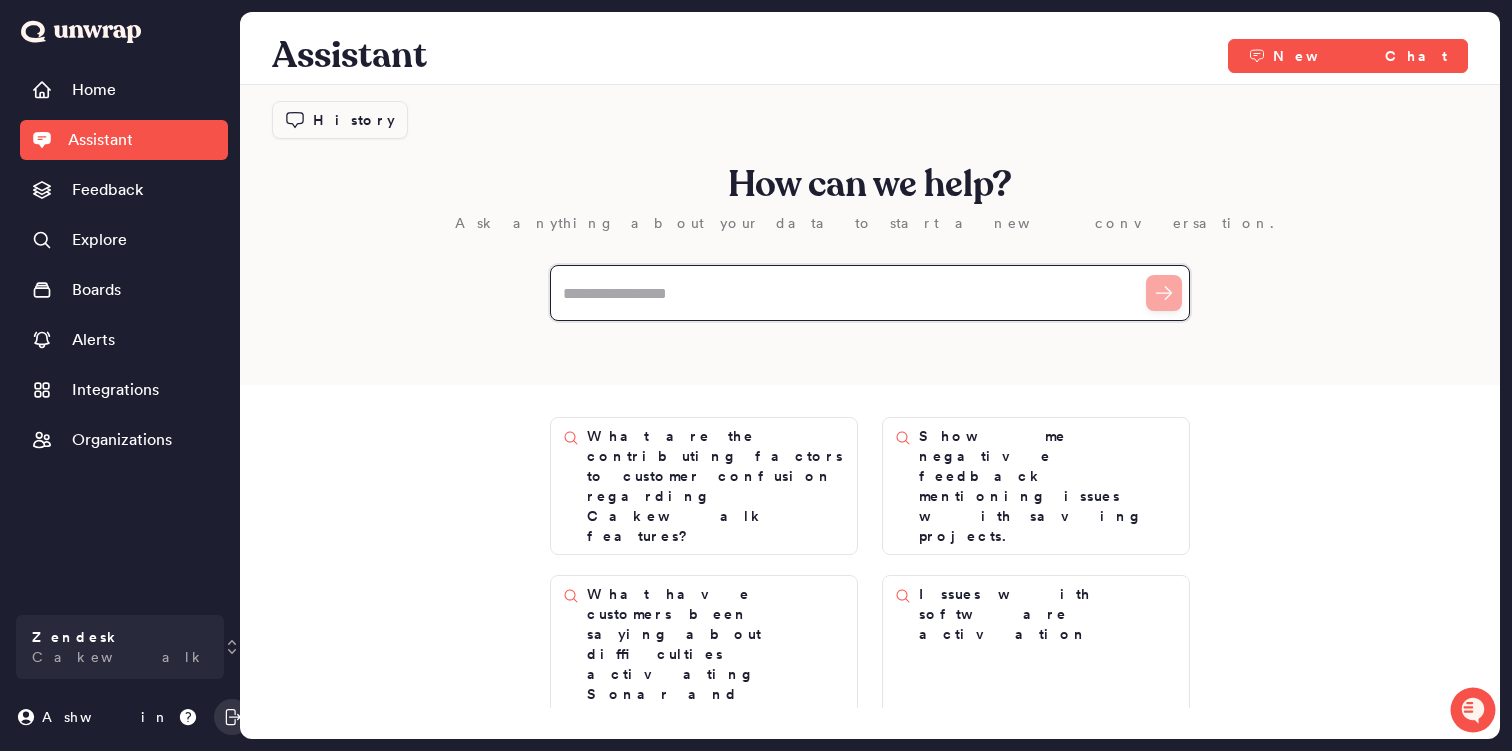 click at bounding box center [870, 293] 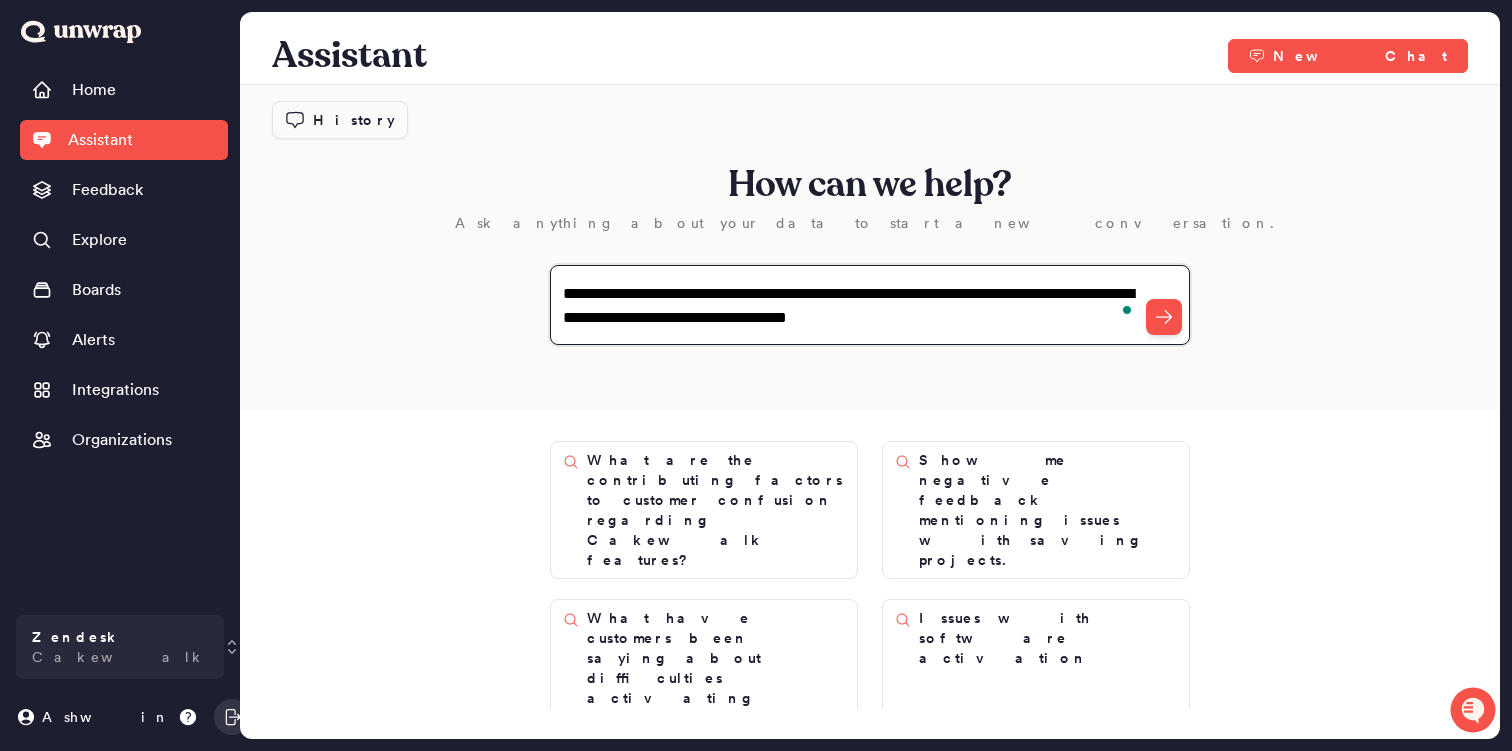 type on "**********" 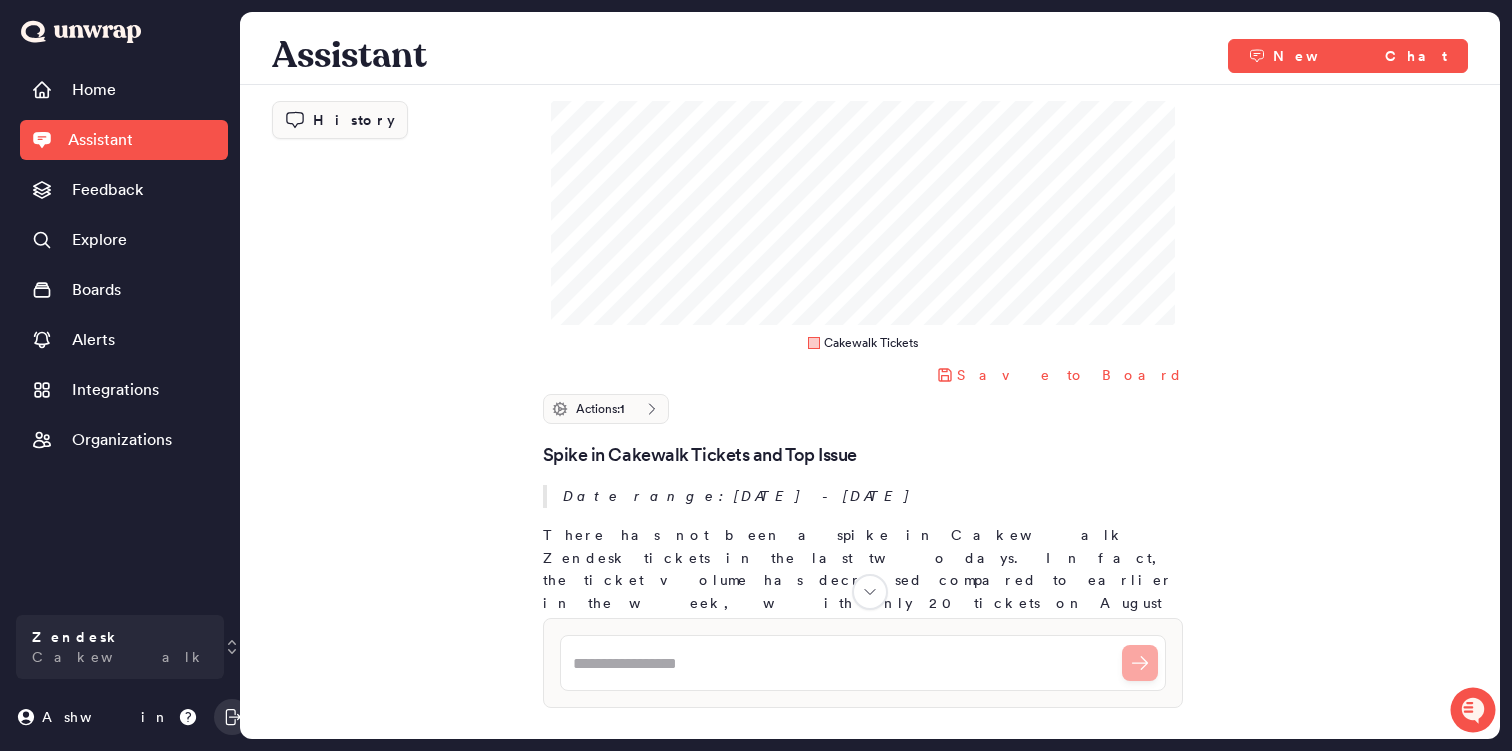 scroll, scrollTop: 214, scrollLeft: 0, axis: vertical 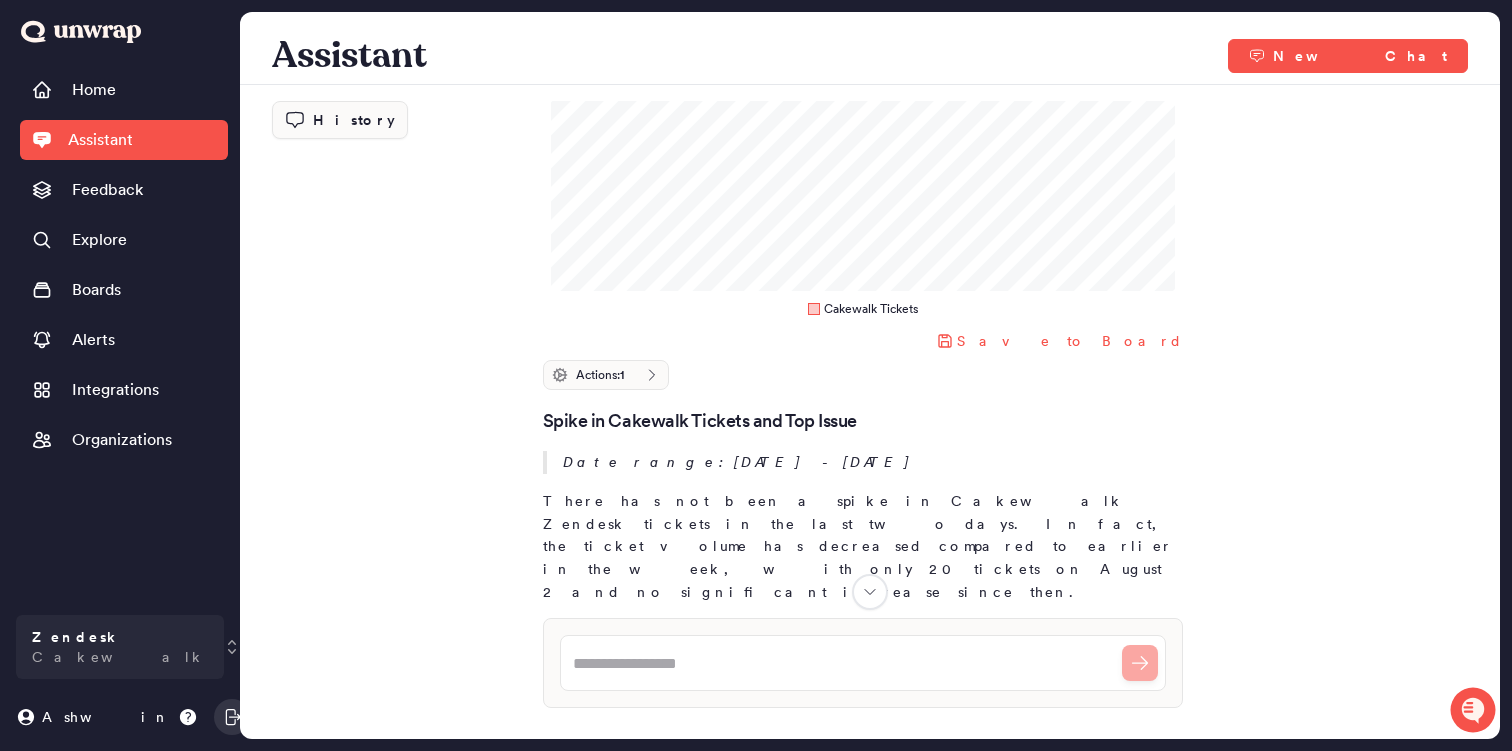 click on "Assistant" at bounding box center [124, 140] 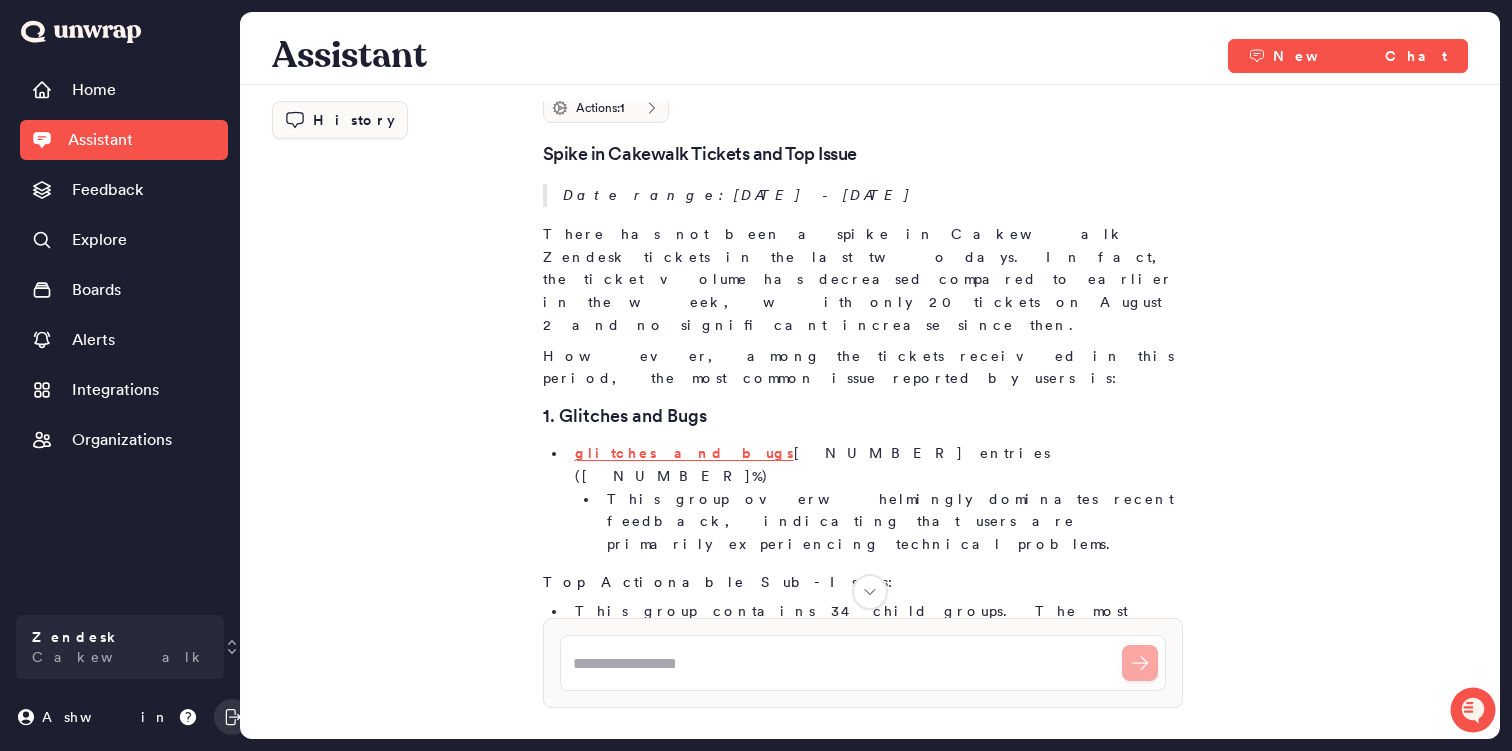 scroll, scrollTop: 526, scrollLeft: 0, axis: vertical 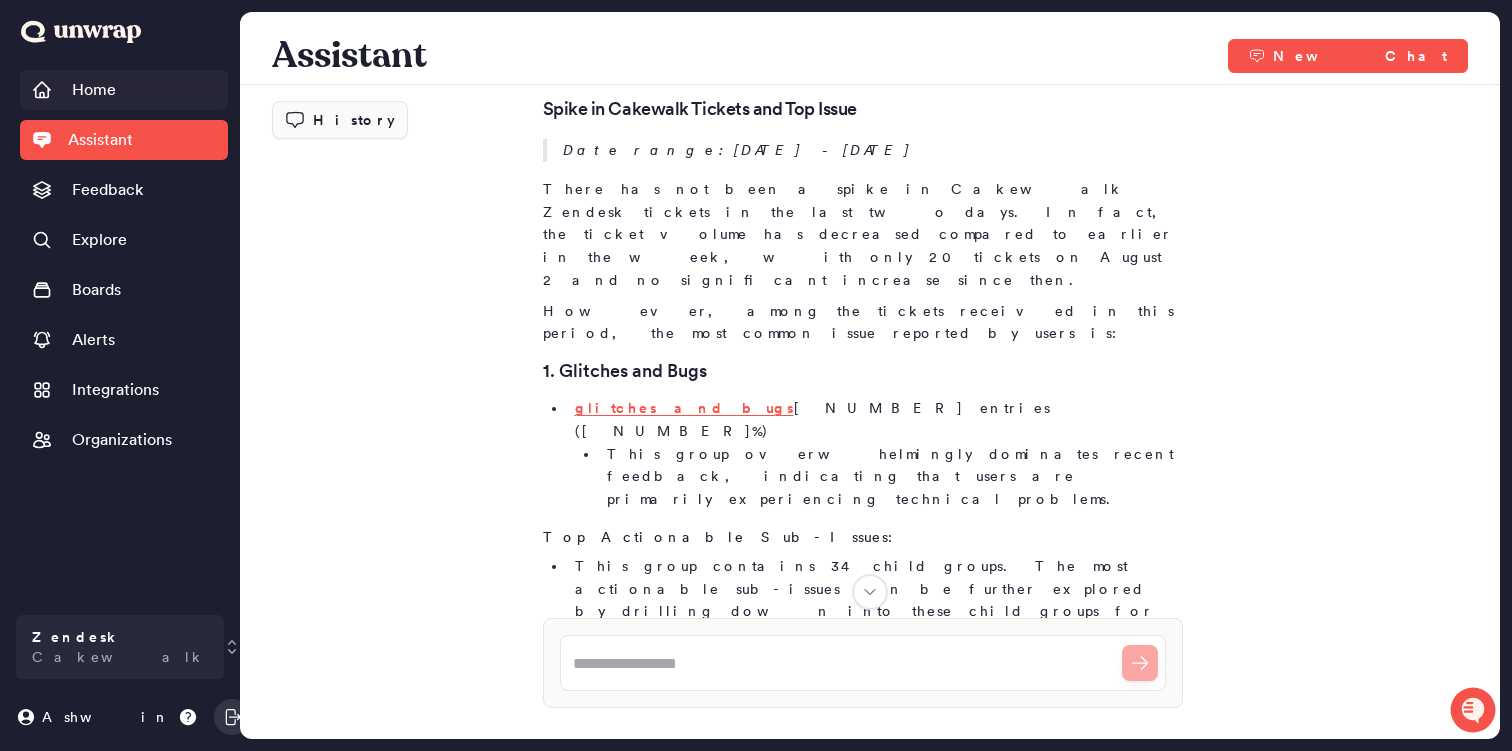 click on "Home" at bounding box center [94, 90] 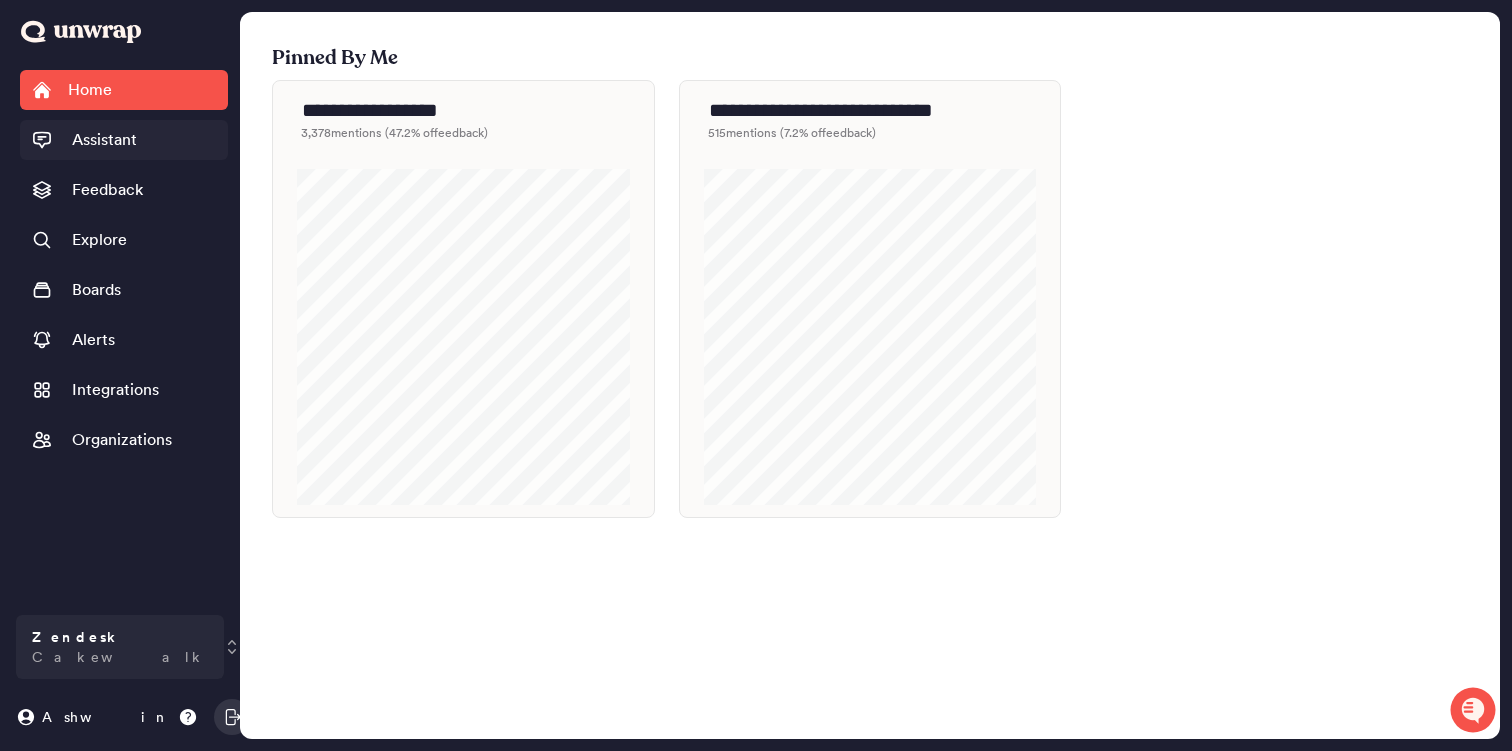click on "Assistant" at bounding box center [104, 140] 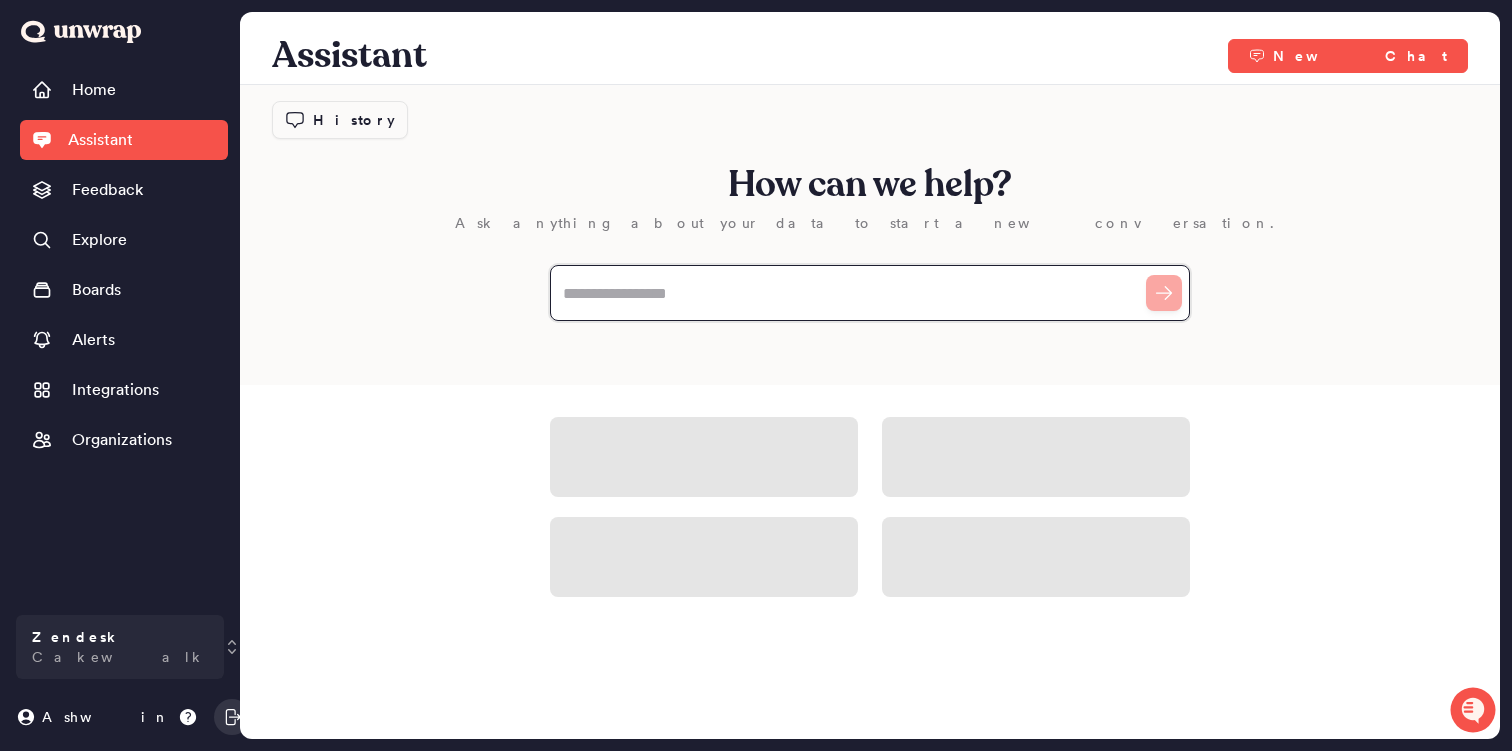 click at bounding box center (870, 293) 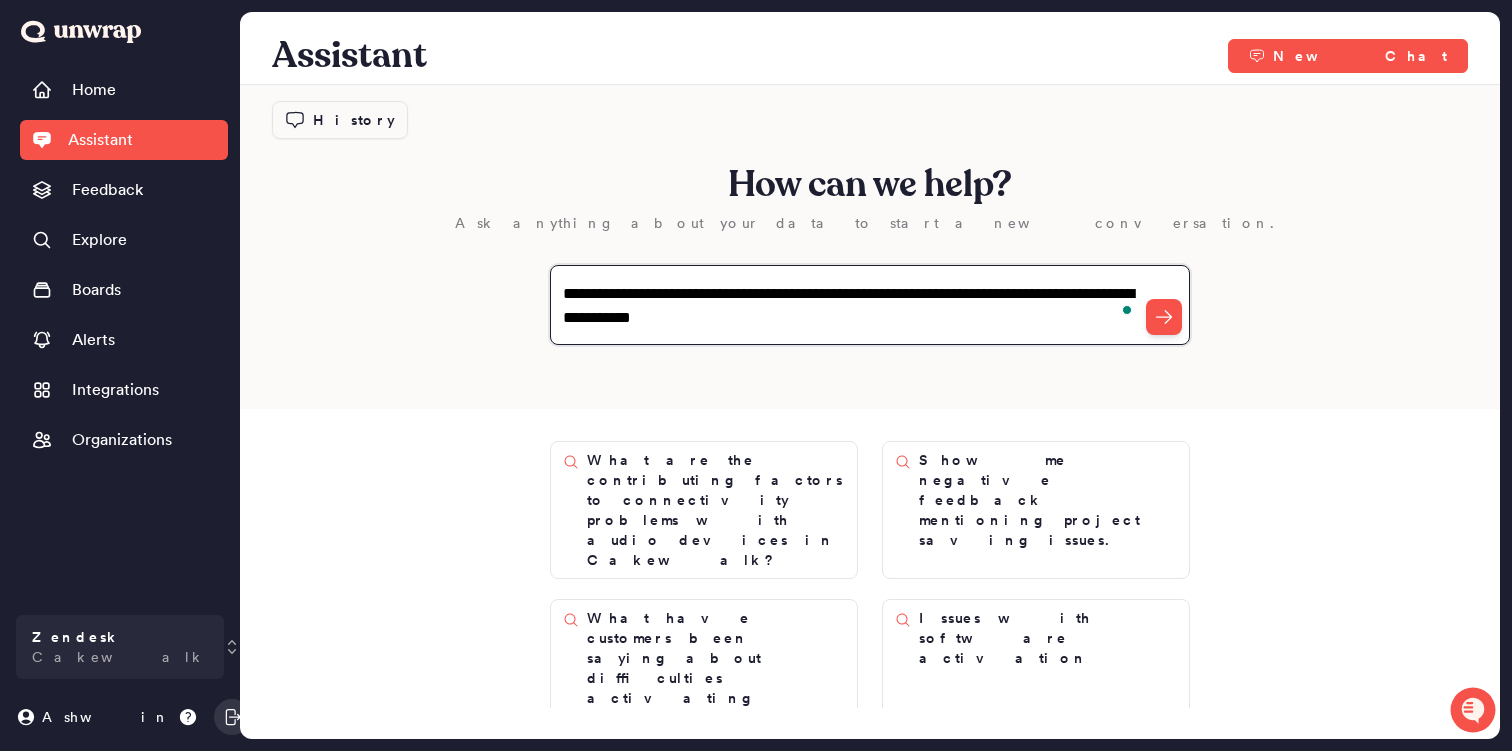 type on "**********" 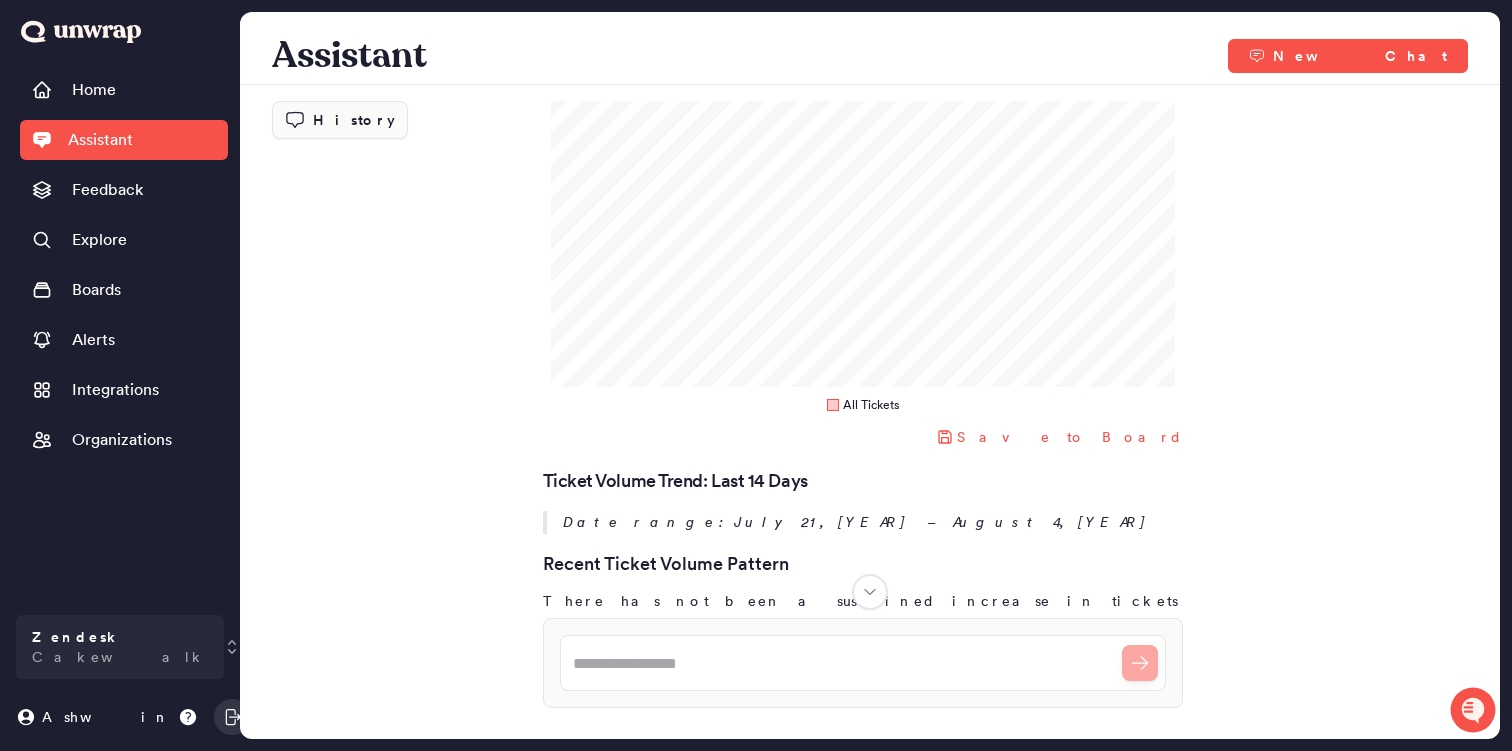 scroll, scrollTop: 111, scrollLeft: 0, axis: vertical 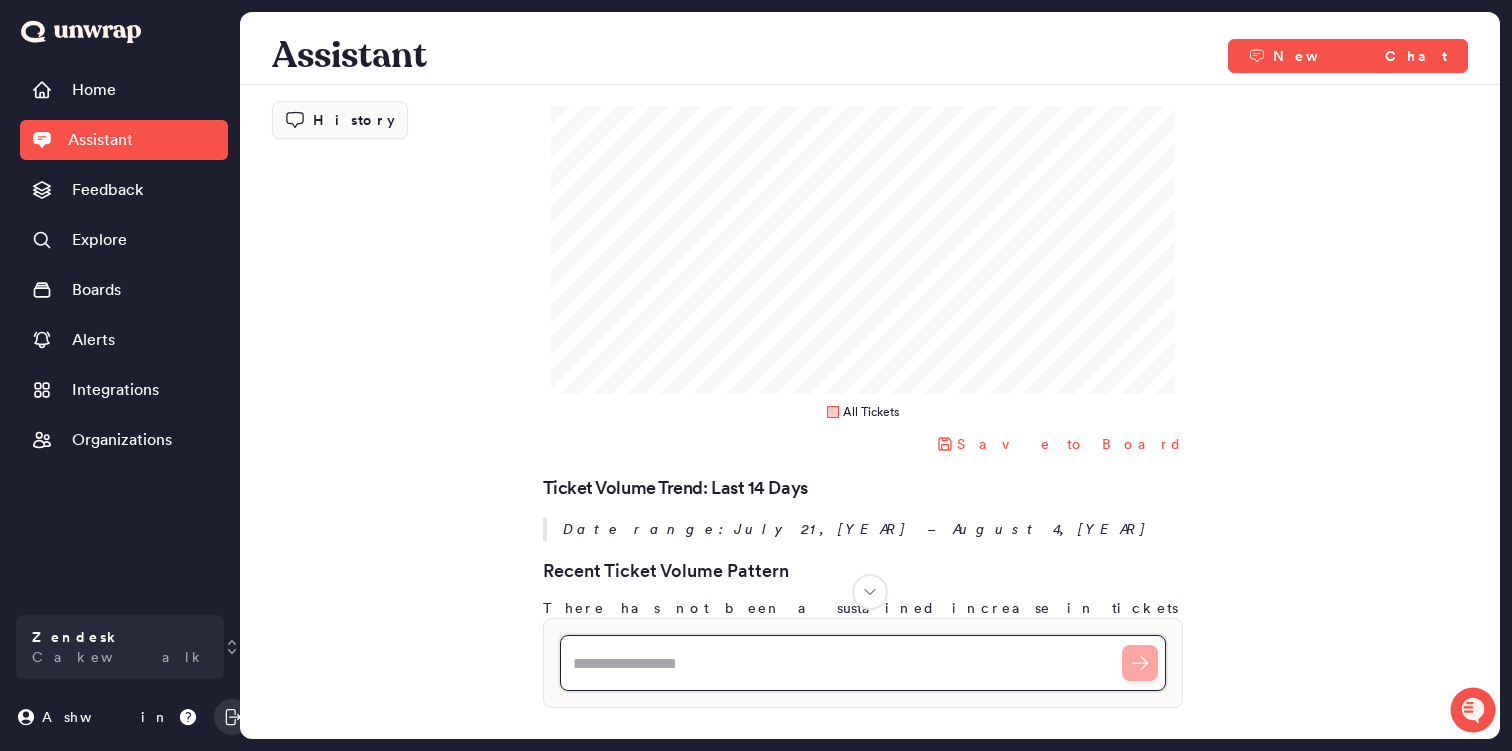 click at bounding box center (863, 663) 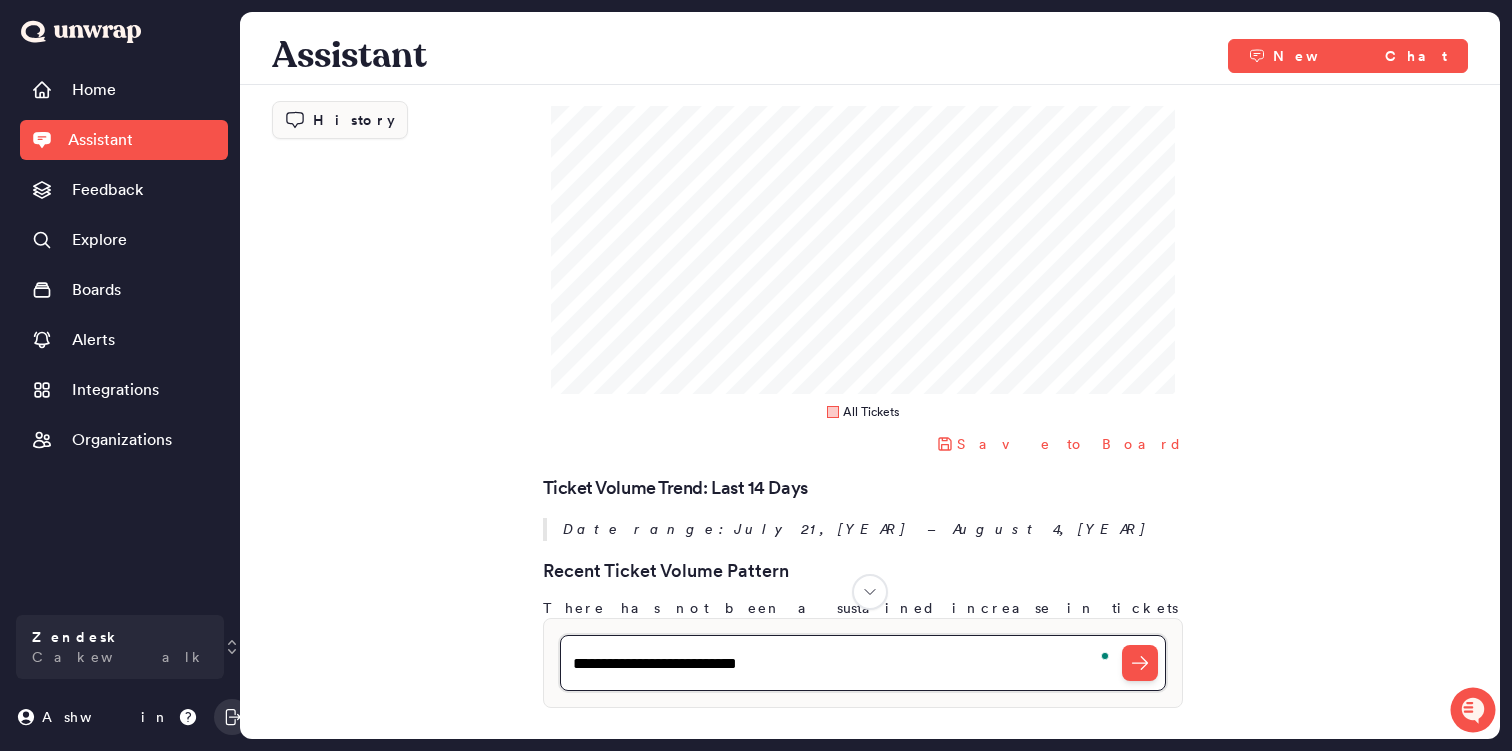 type on "**********" 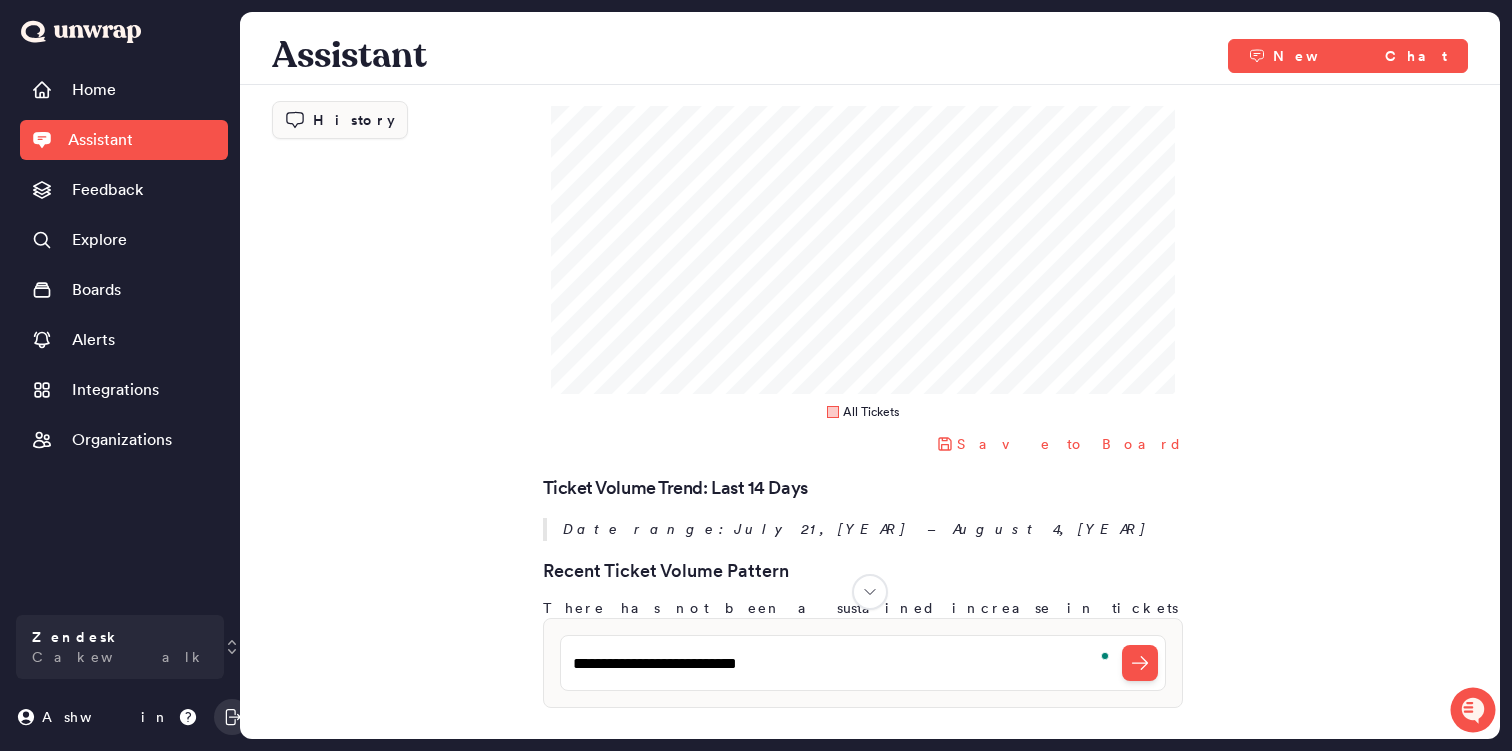 type 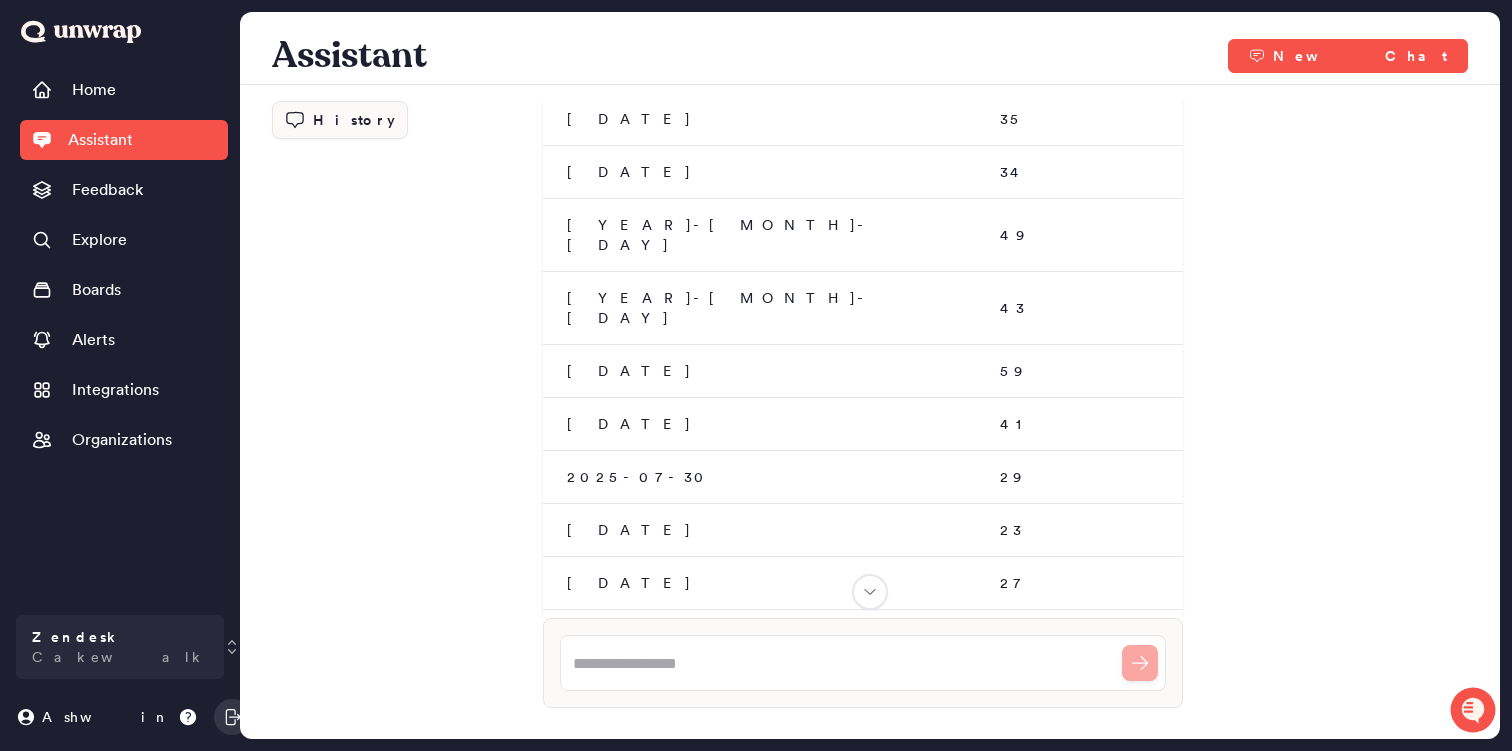 scroll, scrollTop: 1694, scrollLeft: 0, axis: vertical 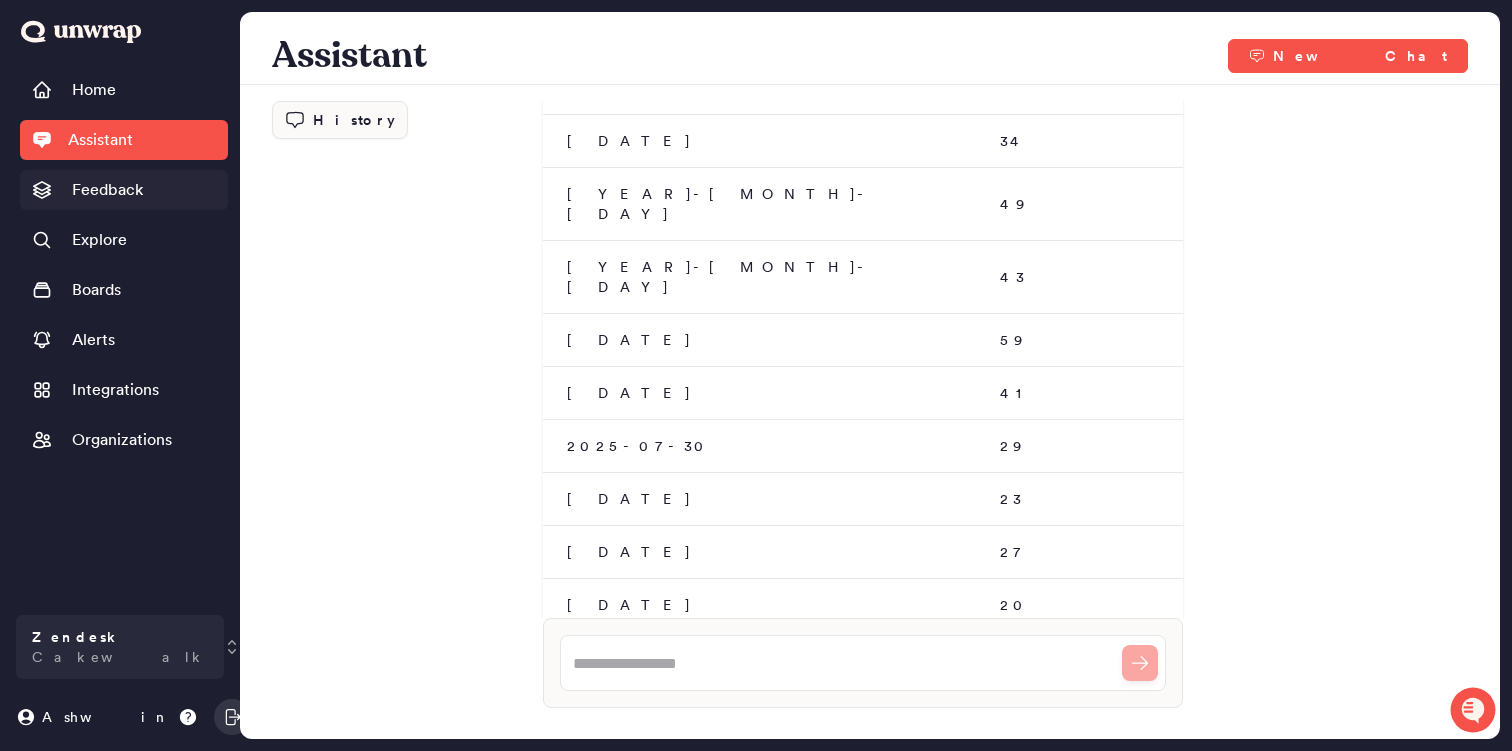 click on "Feedback" at bounding box center [124, 190] 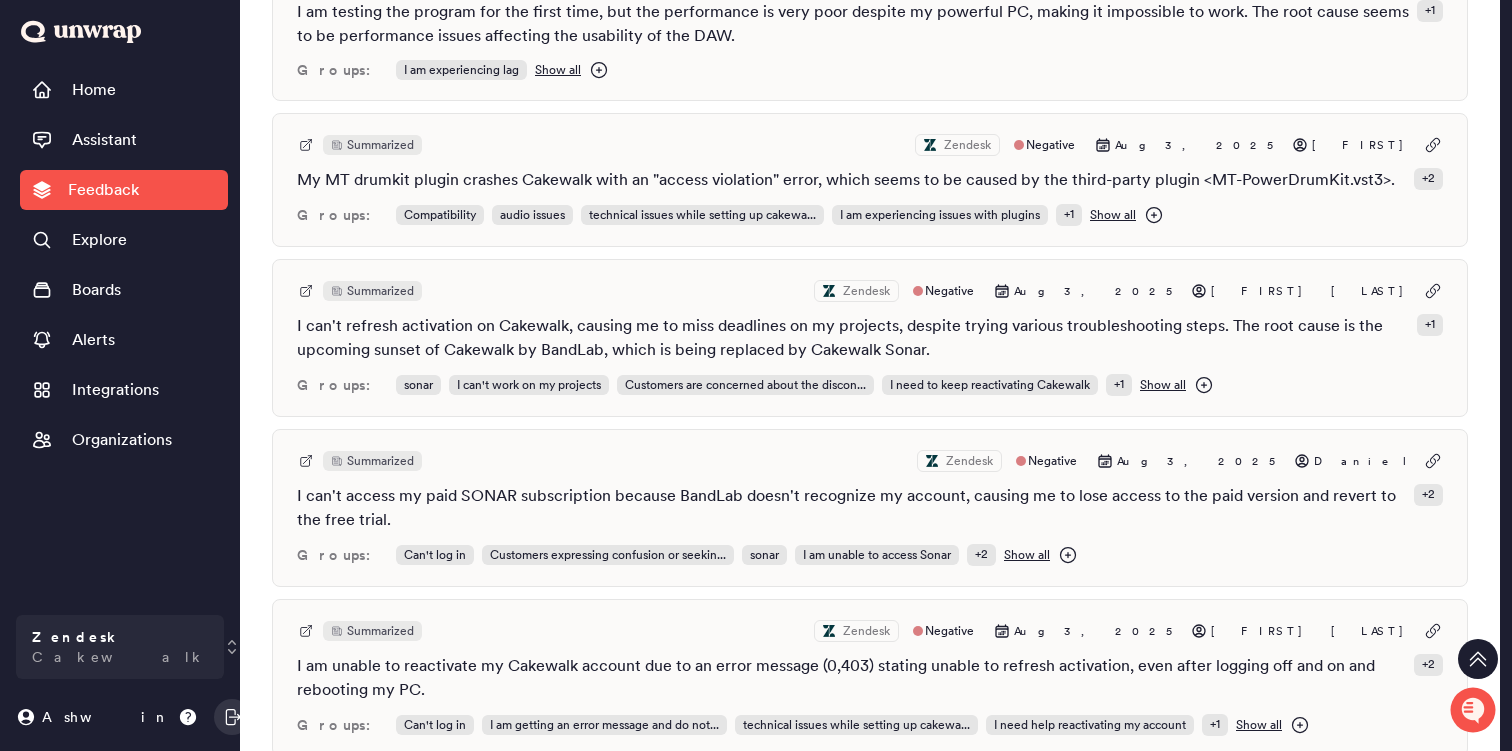 scroll, scrollTop: 2279, scrollLeft: 0, axis: vertical 